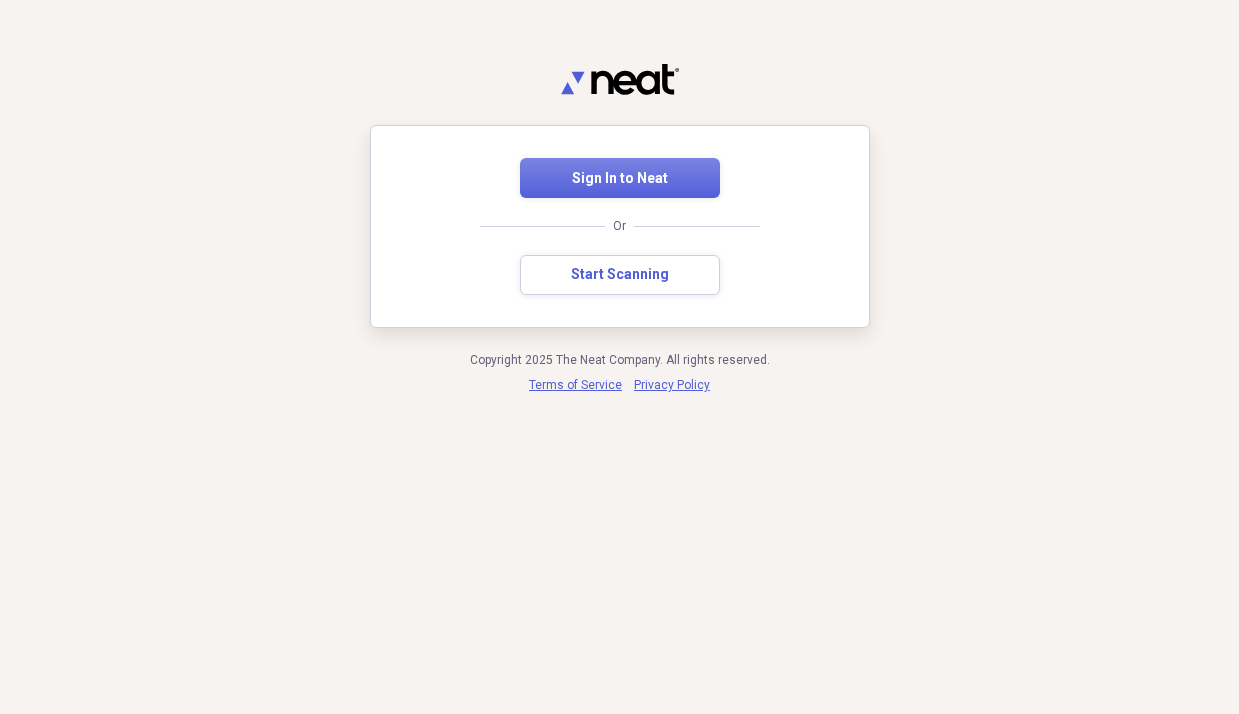 scroll, scrollTop: 0, scrollLeft: 0, axis: both 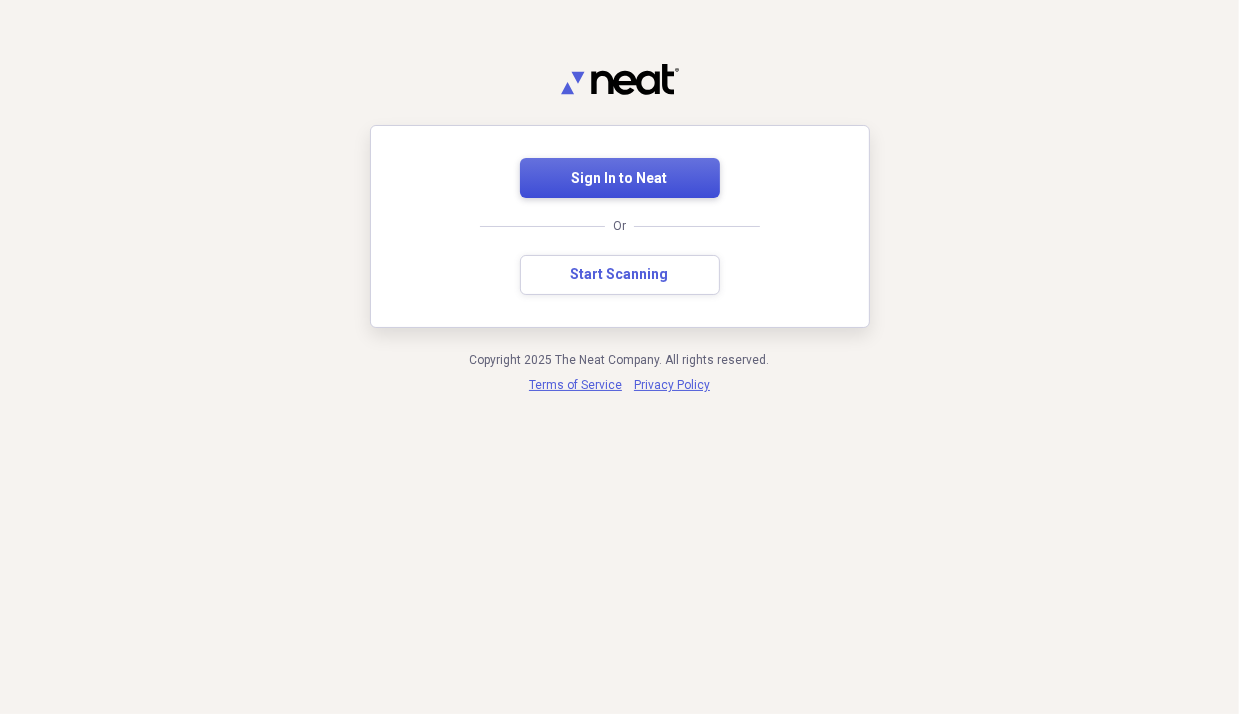 click on "Sign In to Neat" at bounding box center [620, 179] 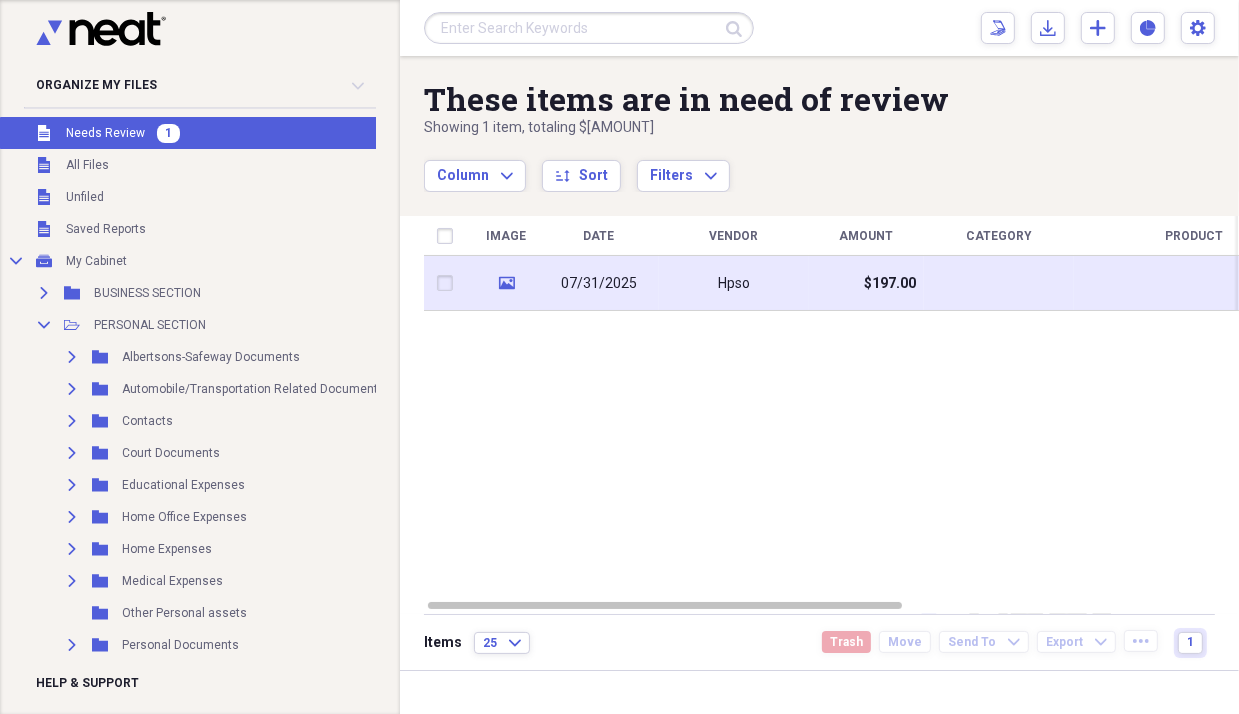 click on "07/31/2025" at bounding box center (599, 283) 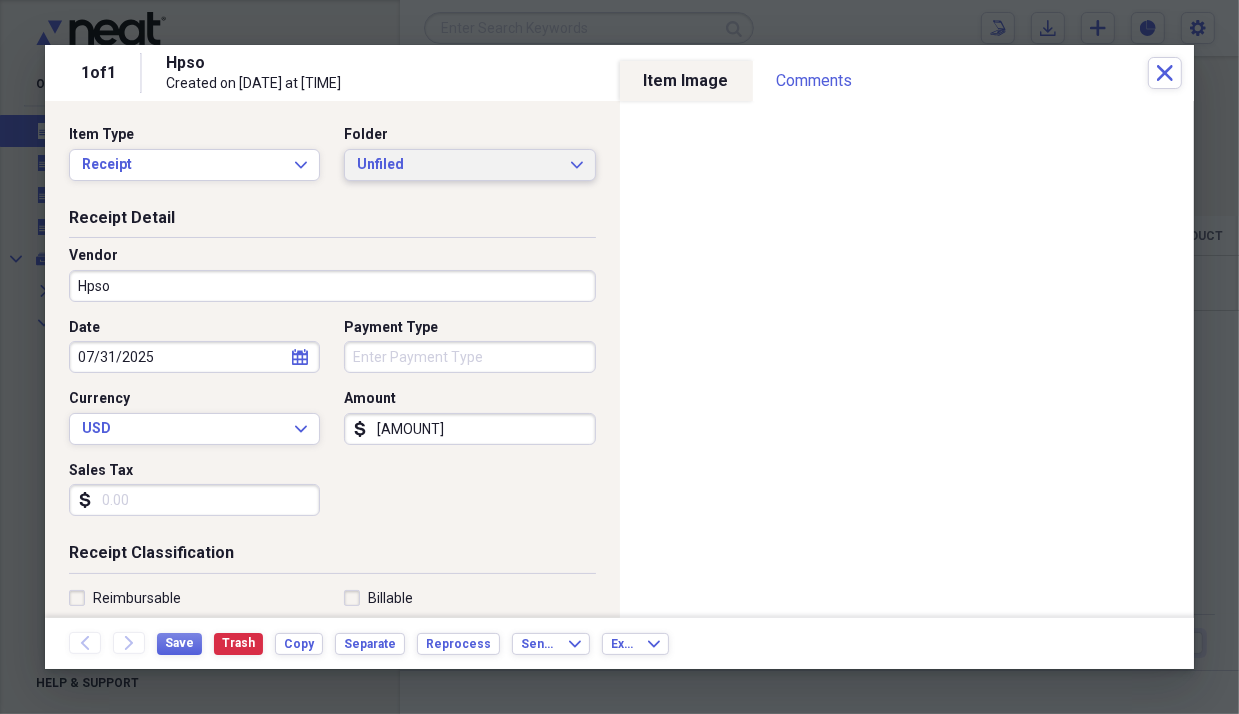 click on "Expand" 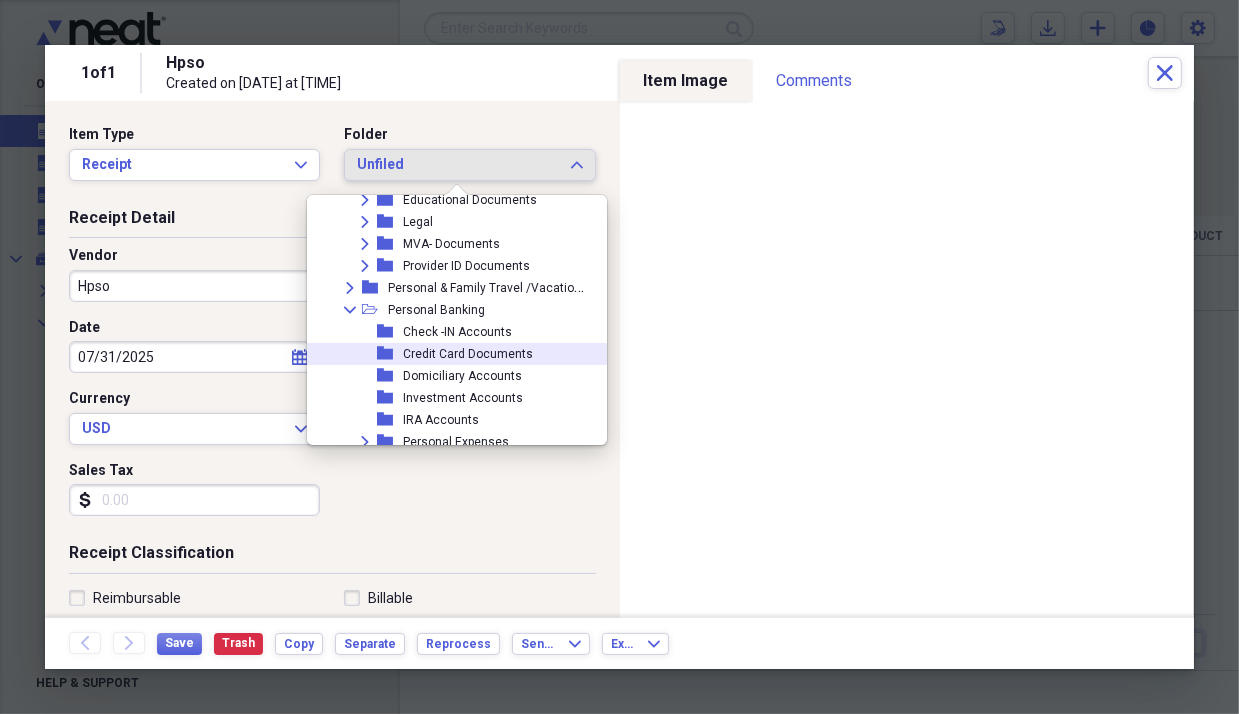 scroll, scrollTop: 867, scrollLeft: 0, axis: vertical 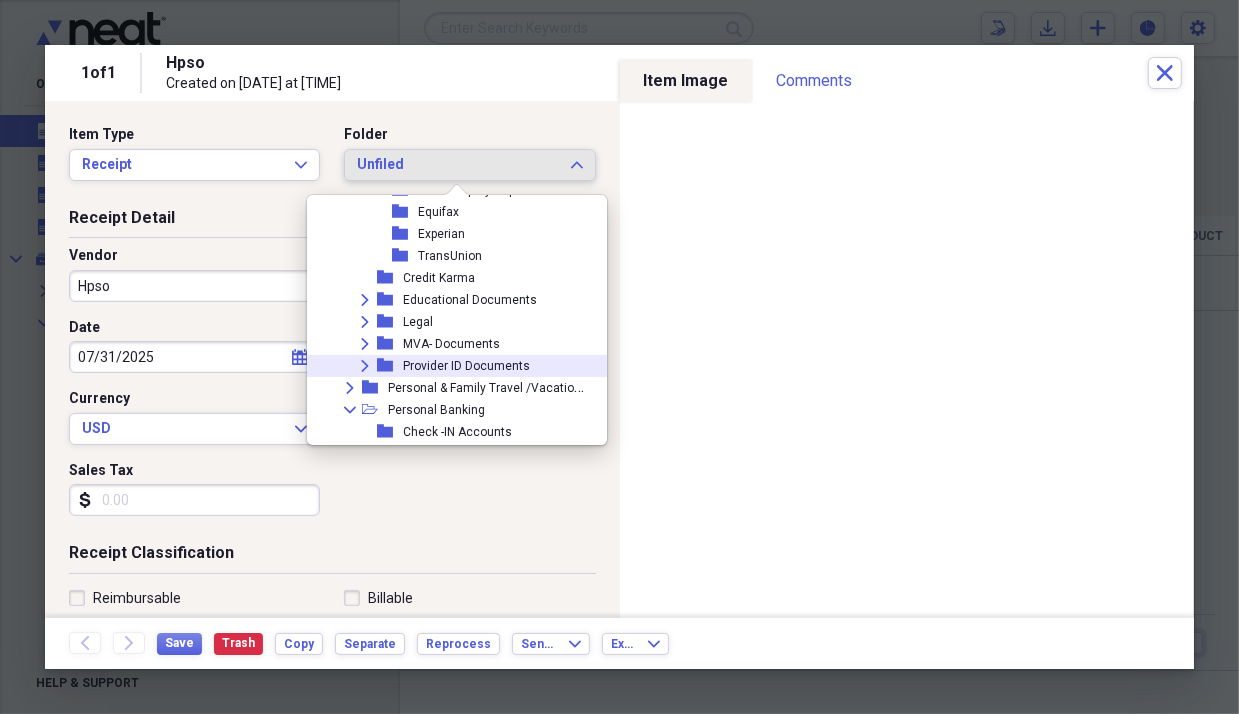 click on "Expand" 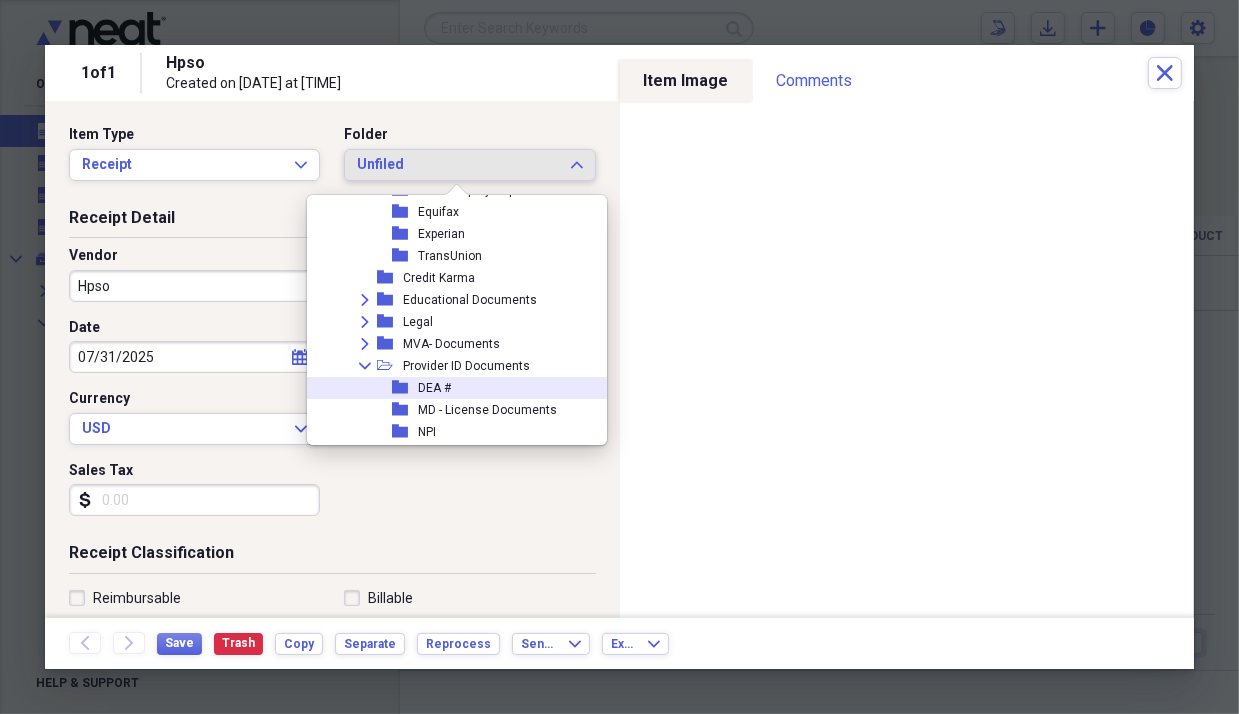 scroll, scrollTop: 967, scrollLeft: 0, axis: vertical 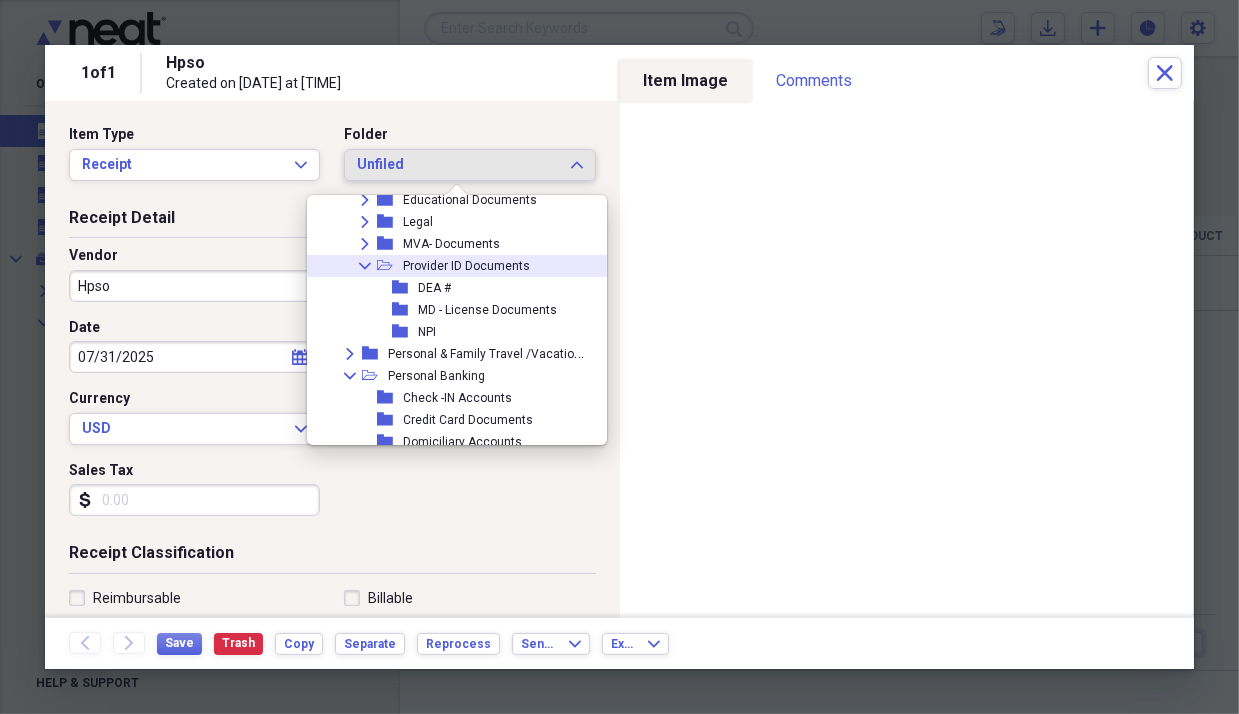 click on "Collapse" 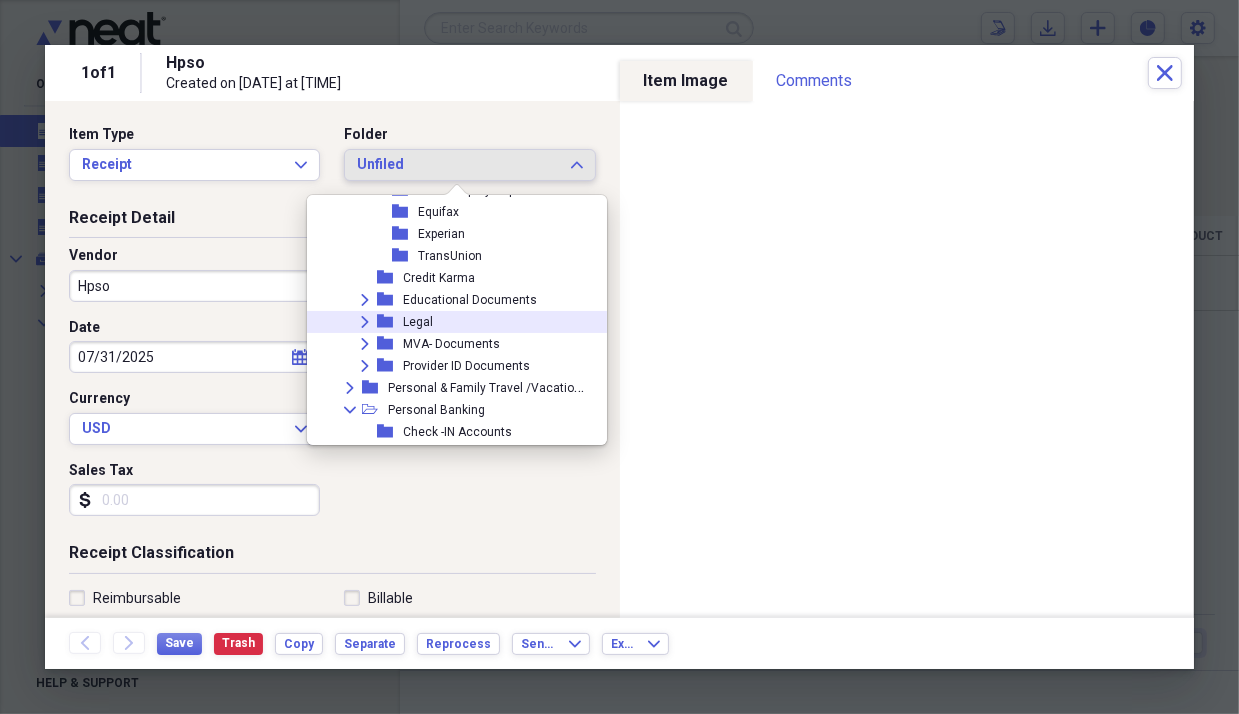 scroll, scrollTop: 967, scrollLeft: 0, axis: vertical 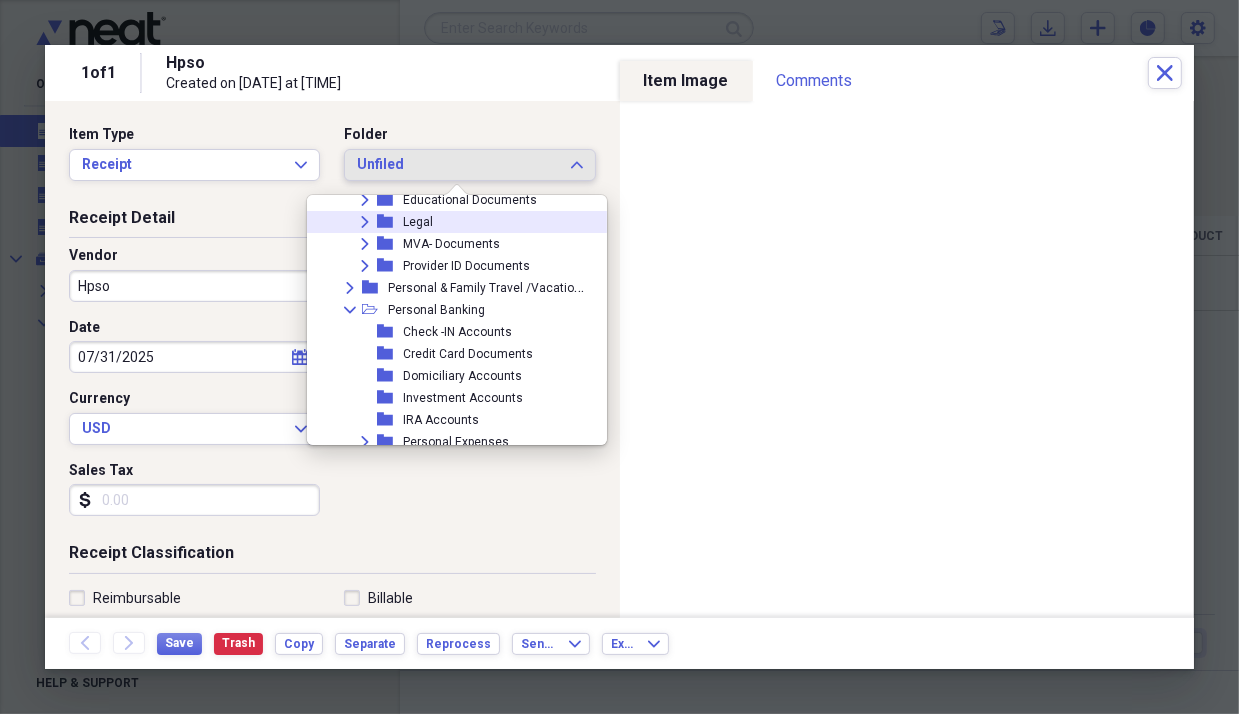 click on "Expand" 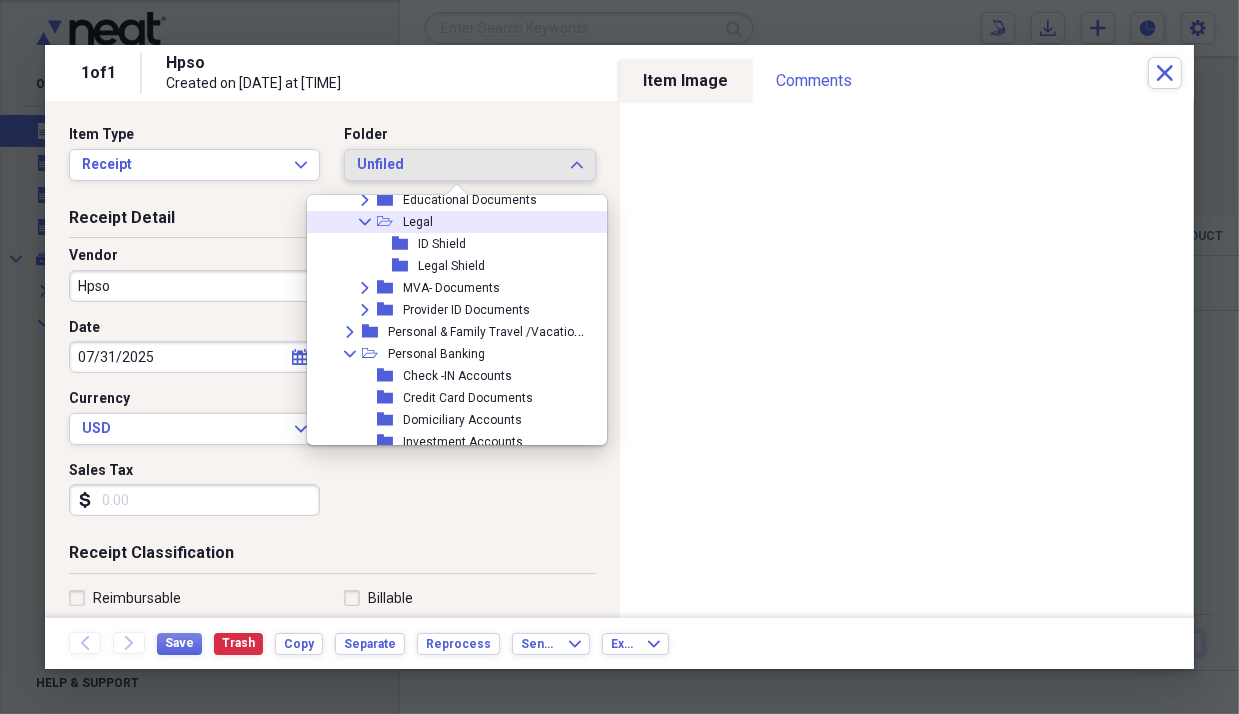 click on "Collapse" 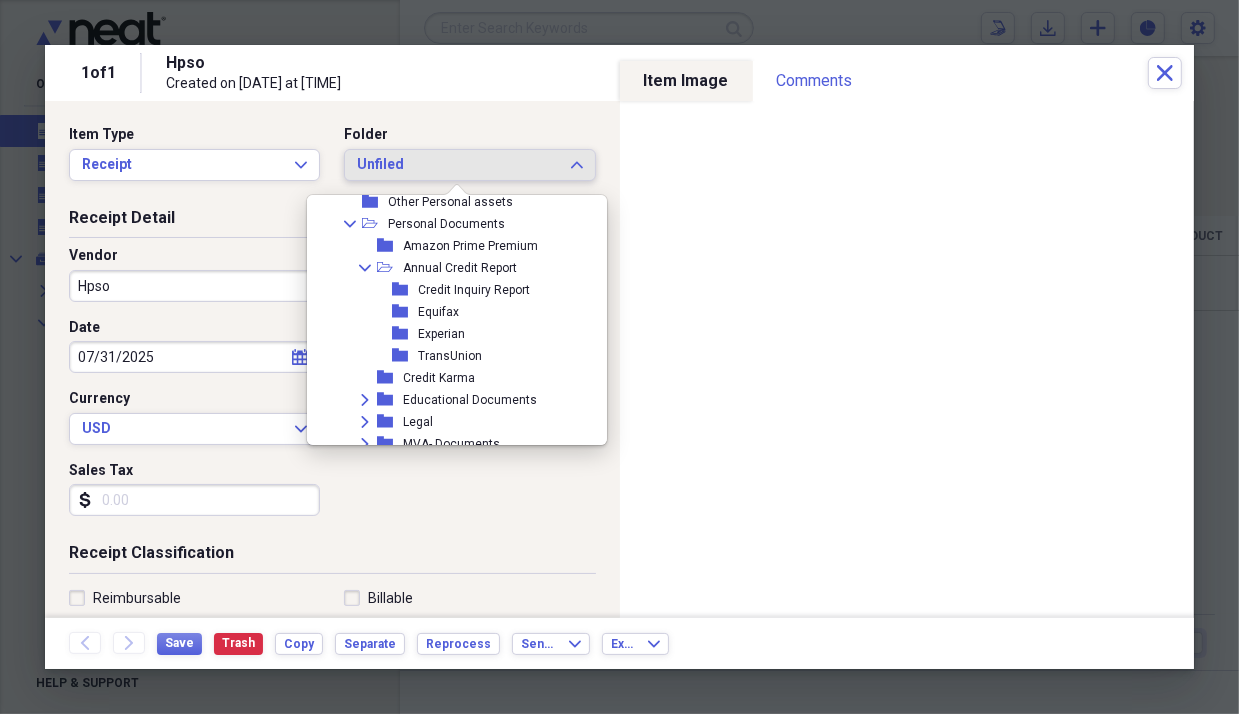 scroll, scrollTop: 701, scrollLeft: 0, axis: vertical 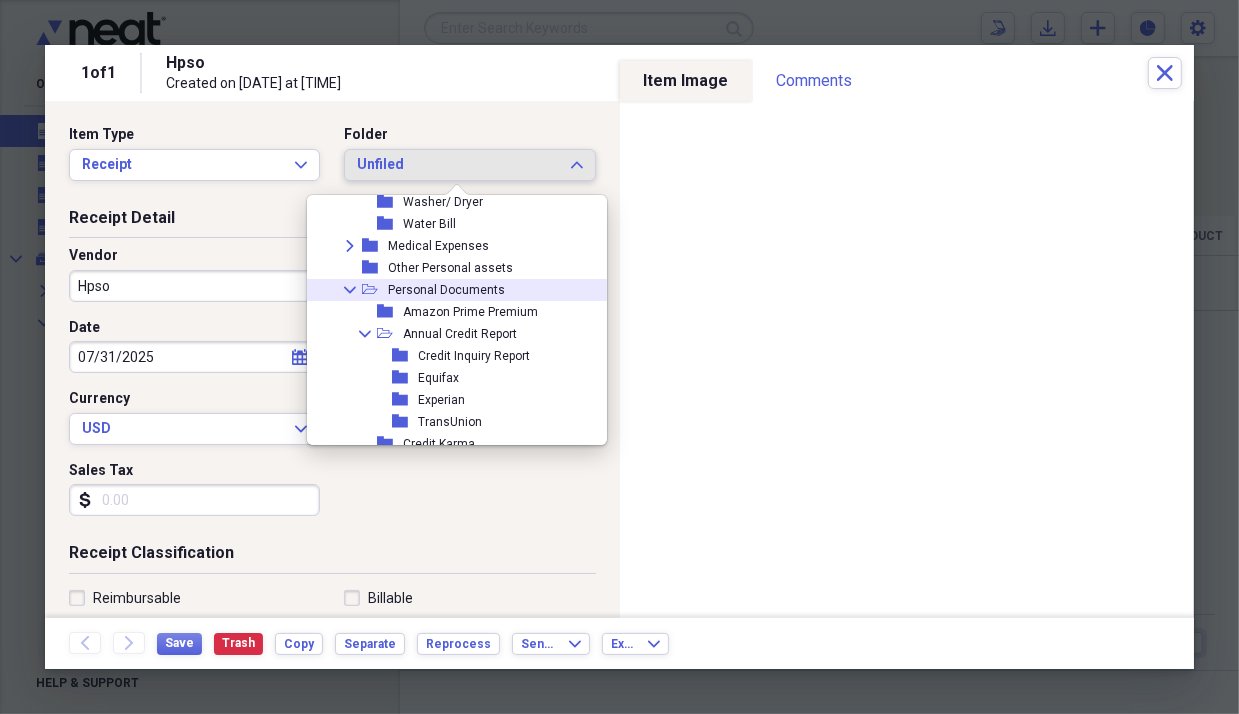 click 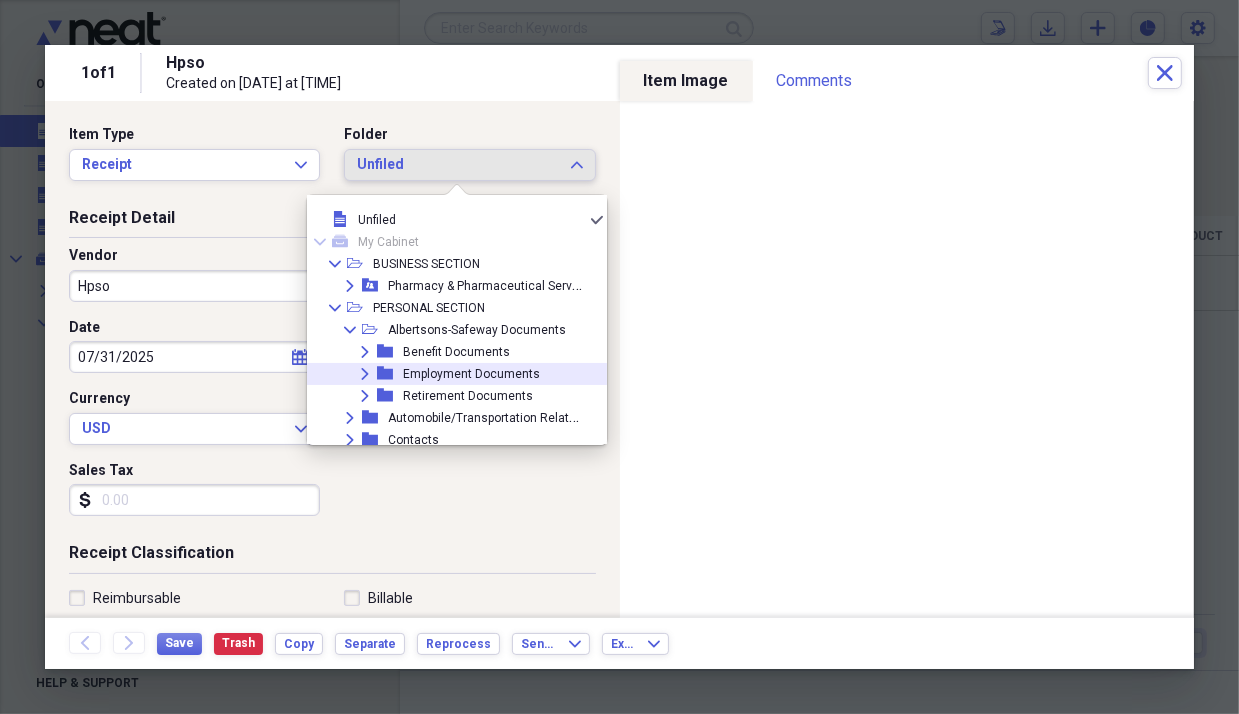 scroll, scrollTop: 0, scrollLeft: 0, axis: both 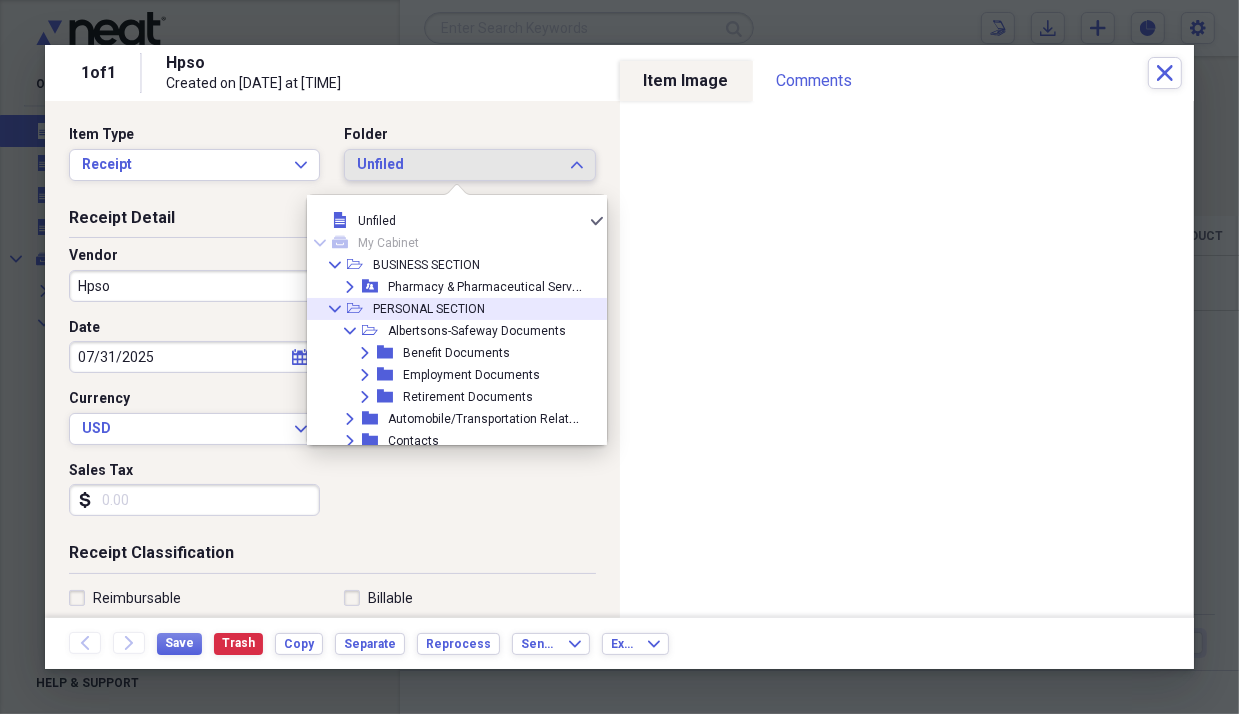 click on "Collapse" 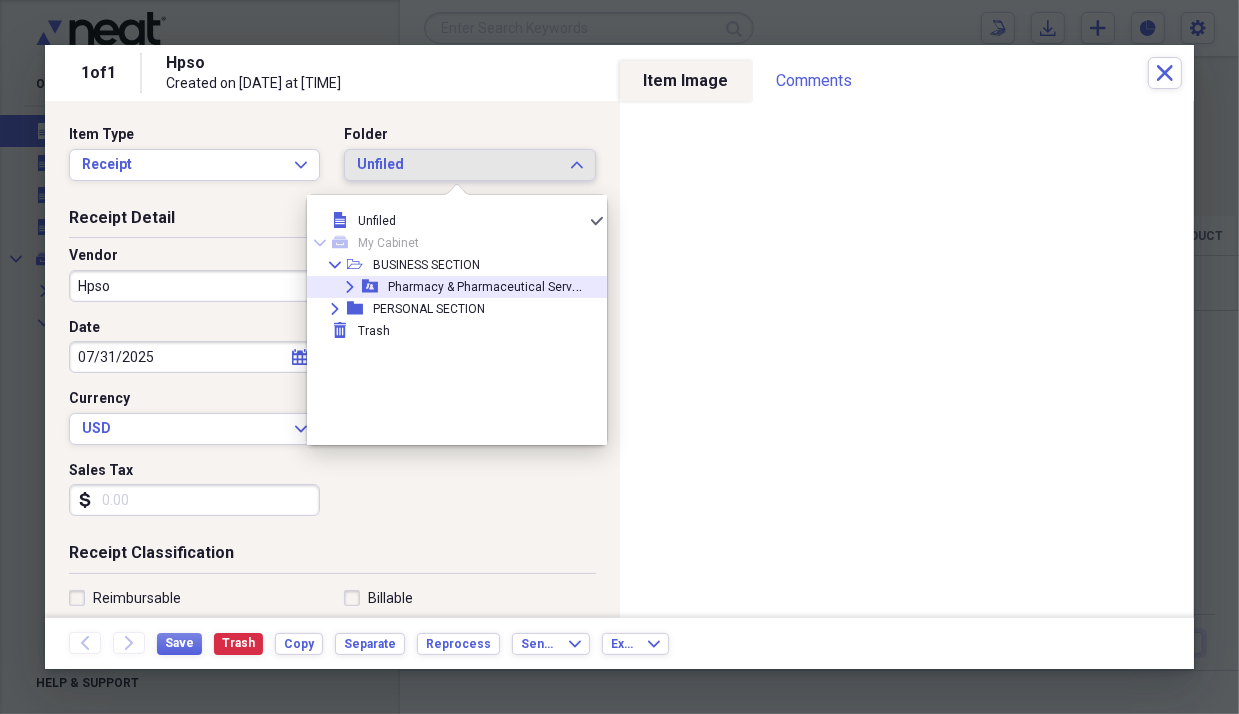 click on "Expand" 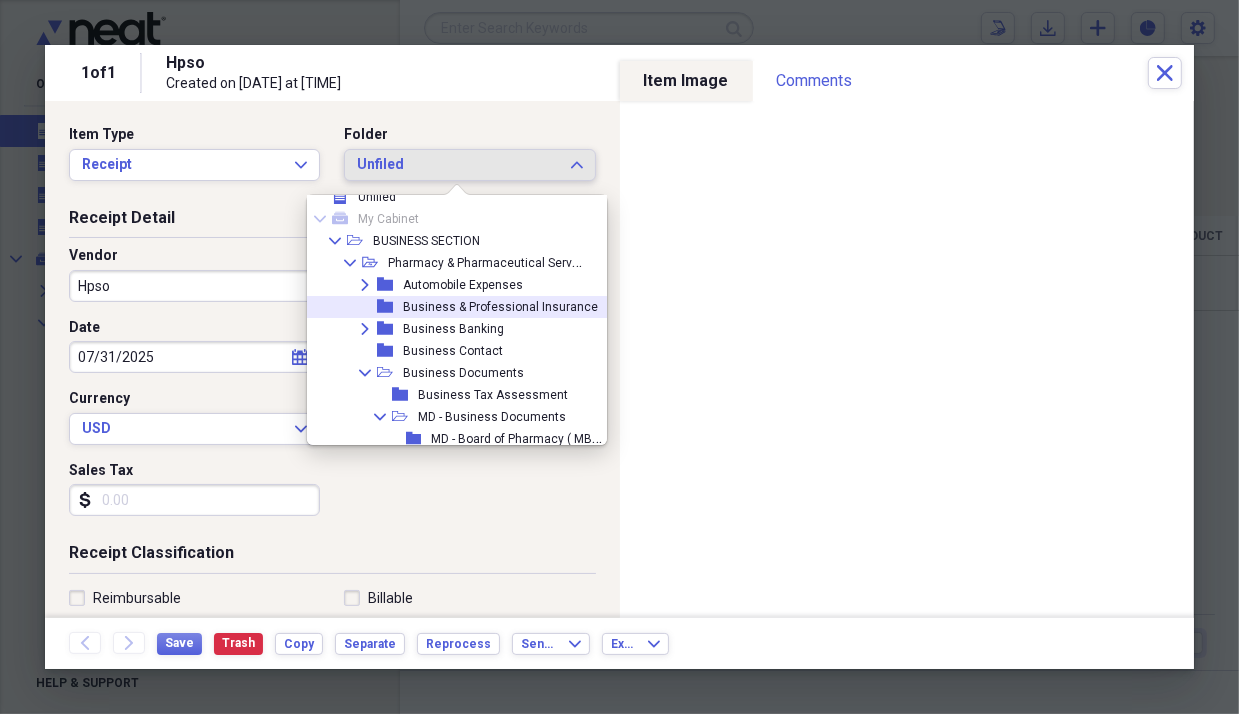 scroll, scrollTop: 0, scrollLeft: 0, axis: both 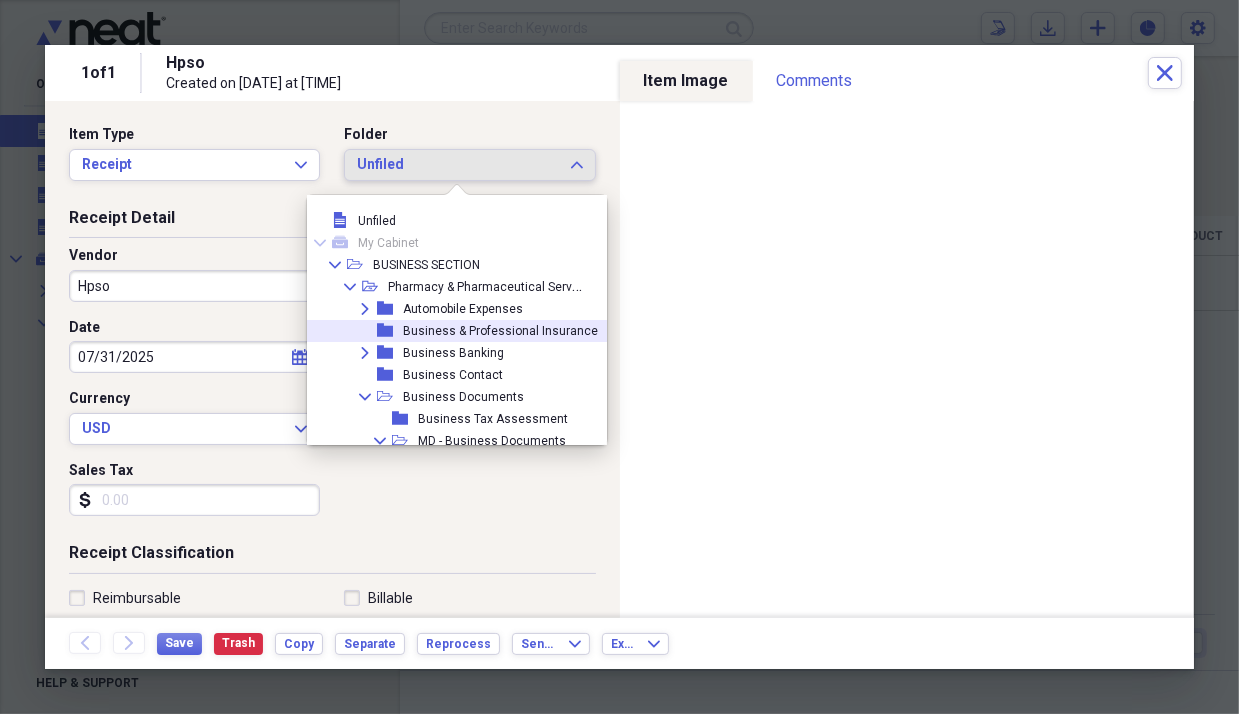 click on "Business & Professional Insurance" at bounding box center [500, 331] 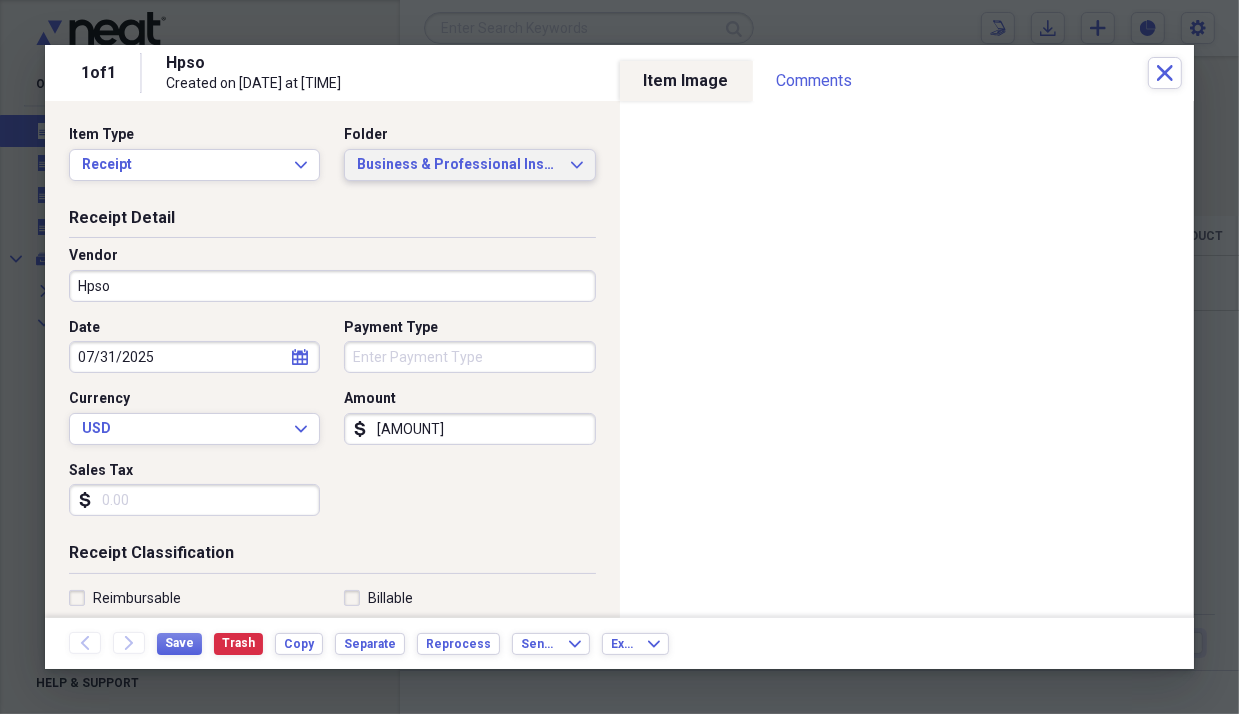 click on "Business & Professional Insurance" at bounding box center (457, 165) 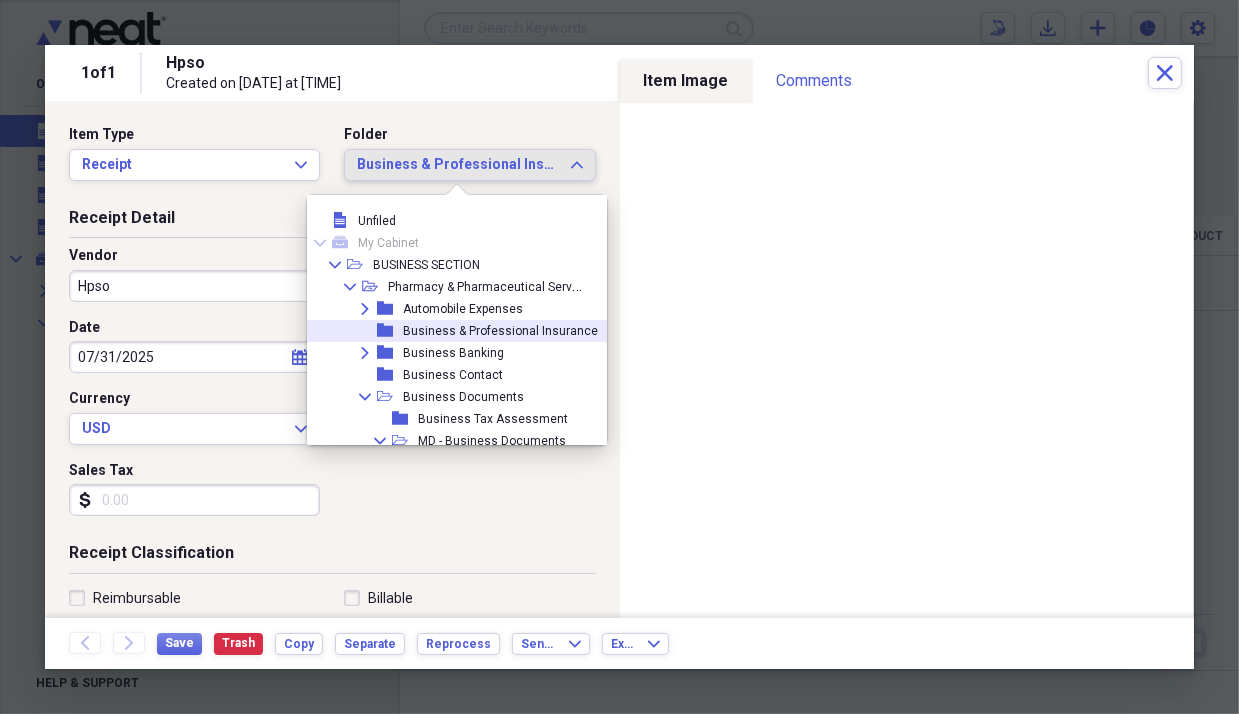 scroll, scrollTop: 19, scrollLeft: 0, axis: vertical 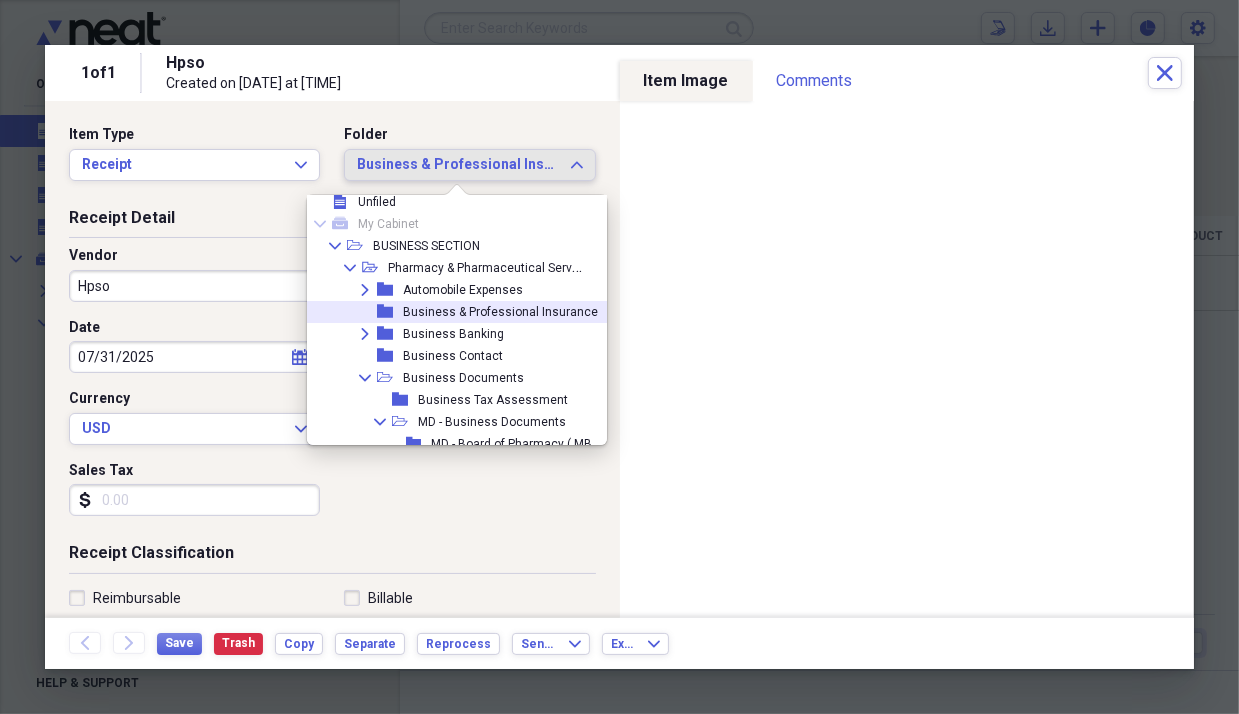 click on "Business & Professional Insurance" at bounding box center [500, 312] 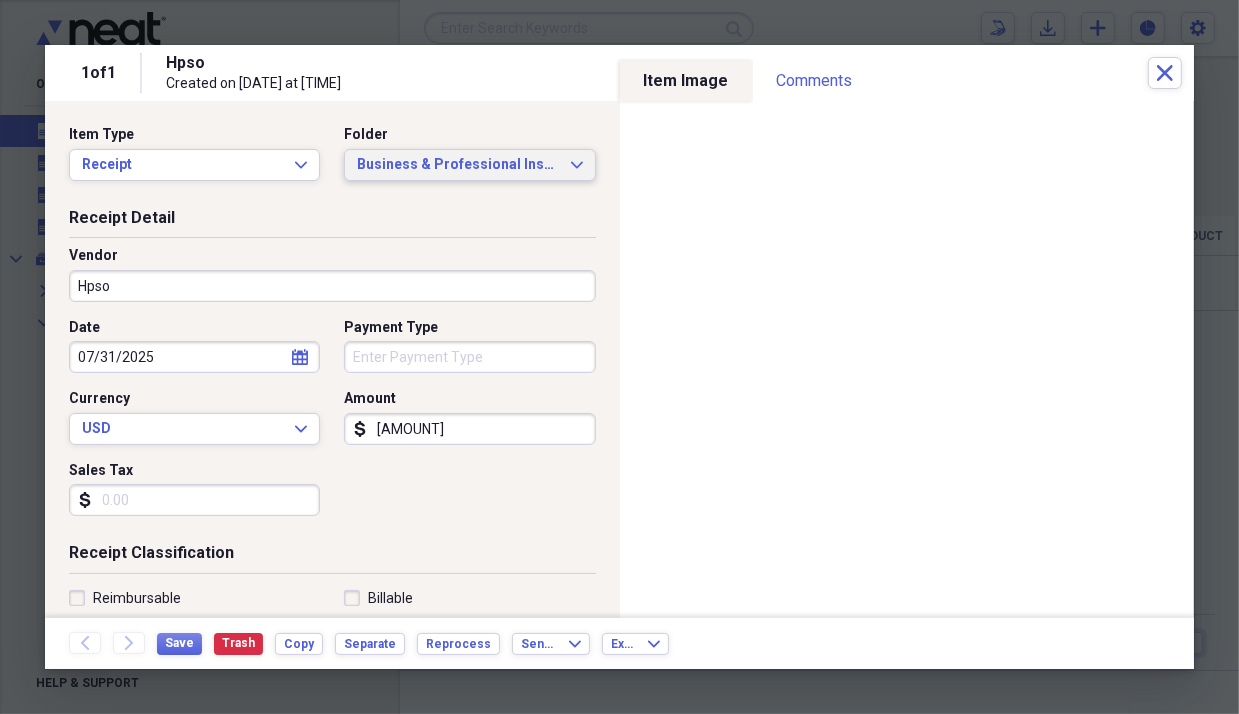 click on "Expand" 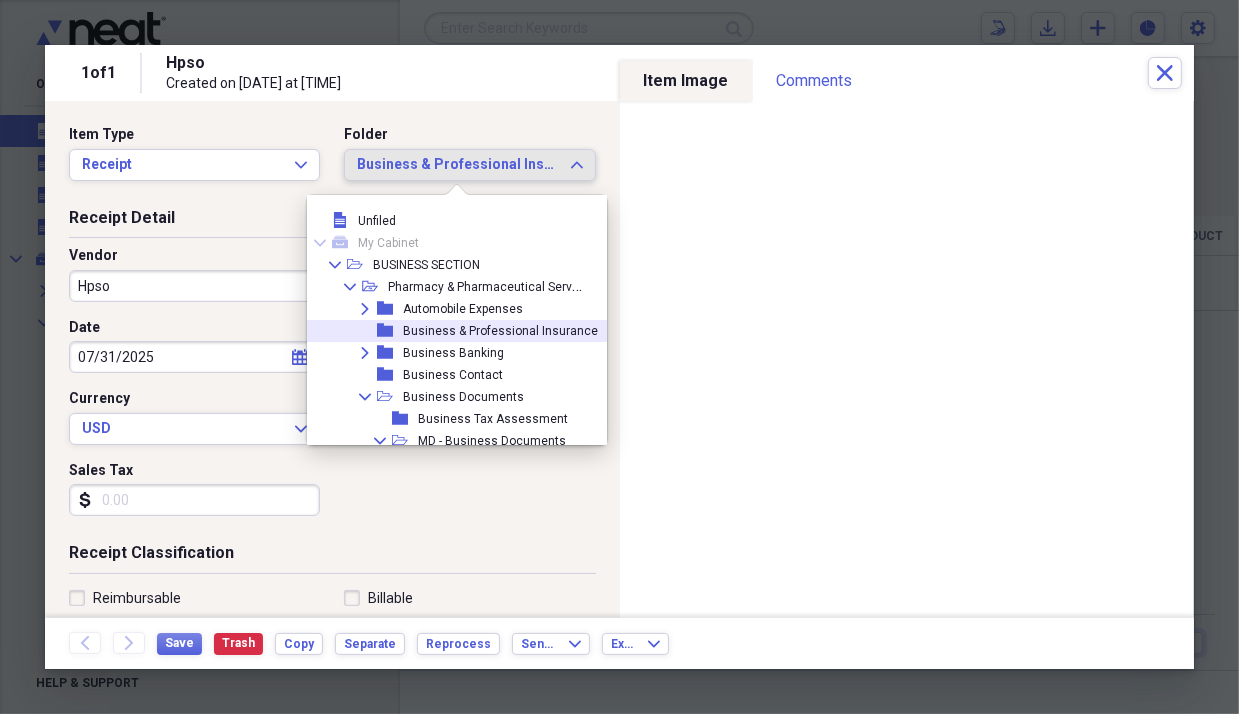 scroll, scrollTop: 19, scrollLeft: 0, axis: vertical 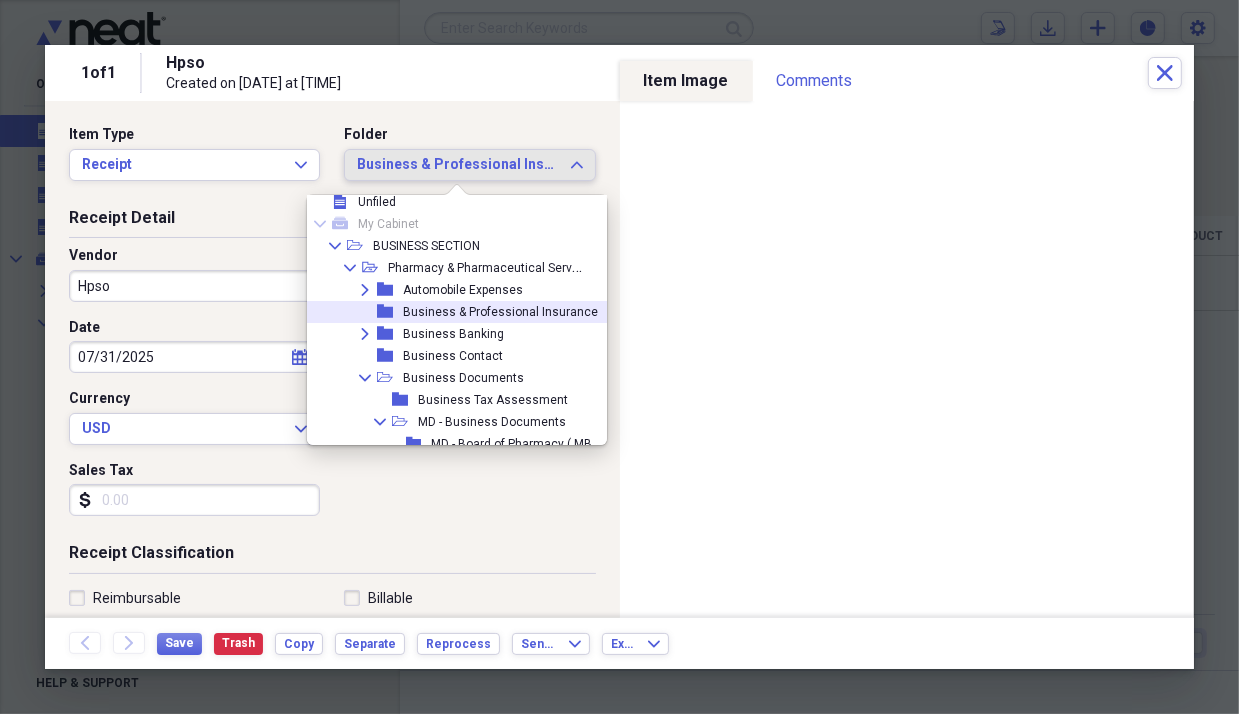 click on "Business & Professional Insurance" at bounding box center [500, 312] 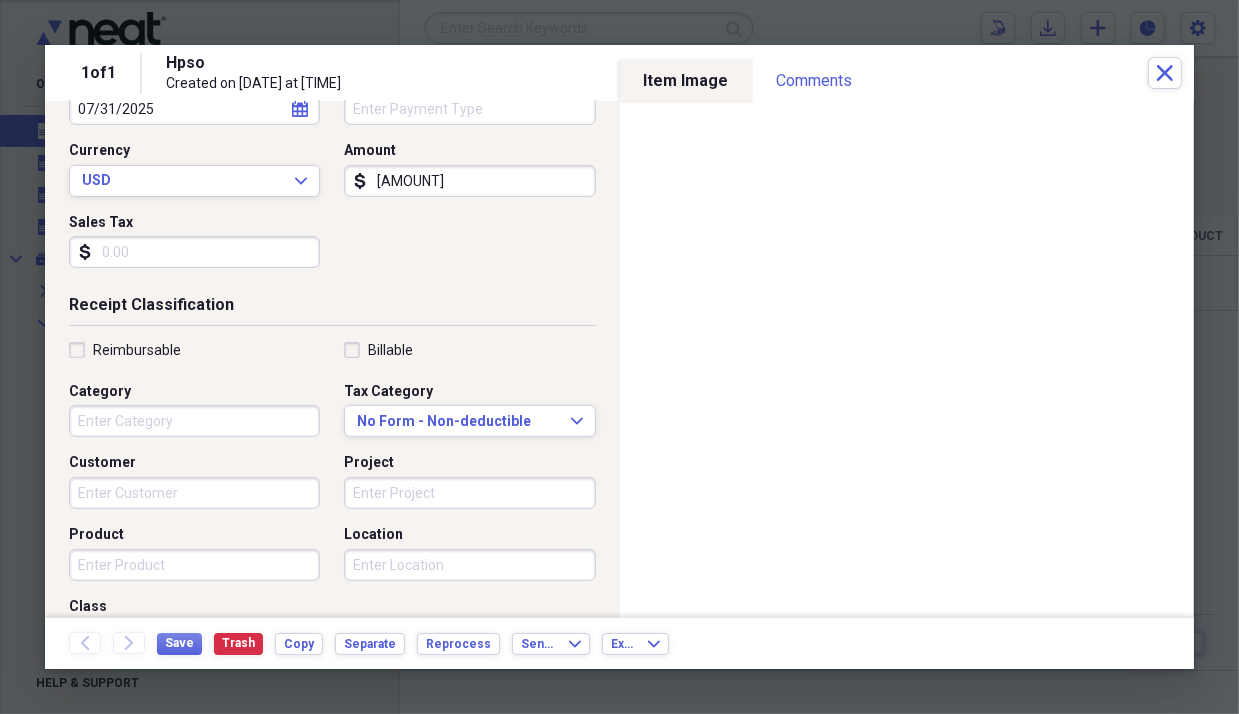scroll, scrollTop: 196, scrollLeft: 0, axis: vertical 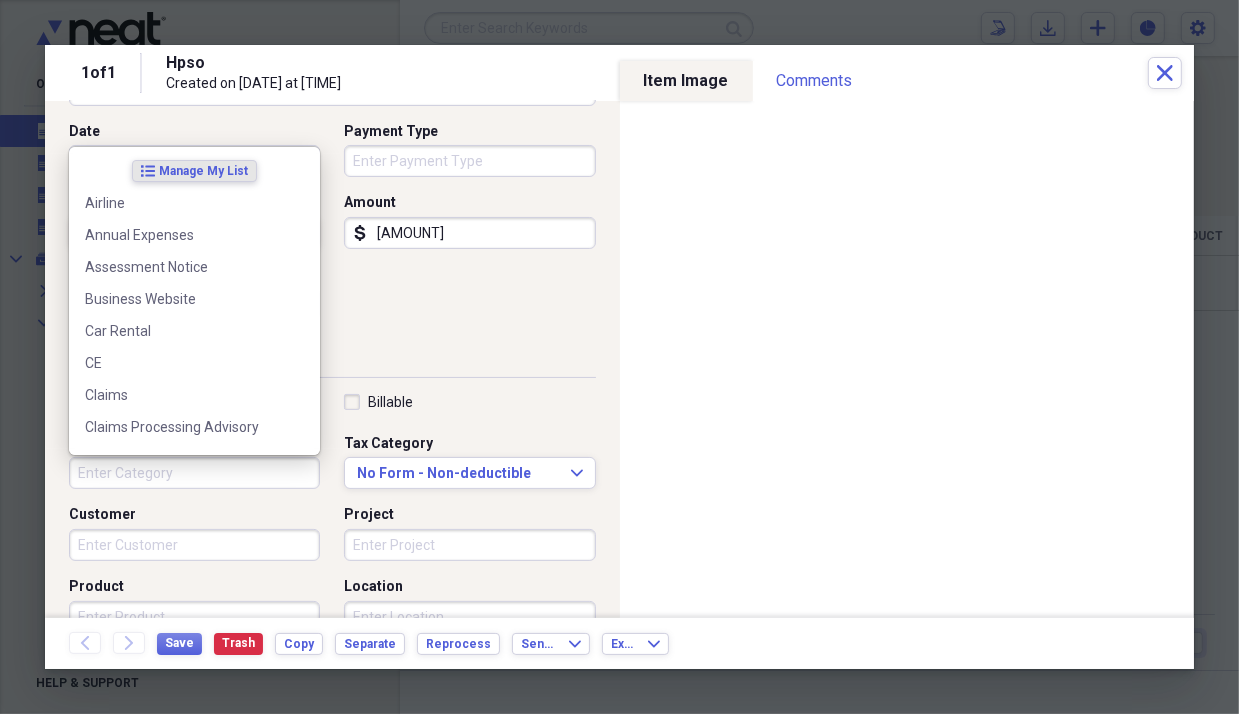 click on "Category" at bounding box center [194, 473] 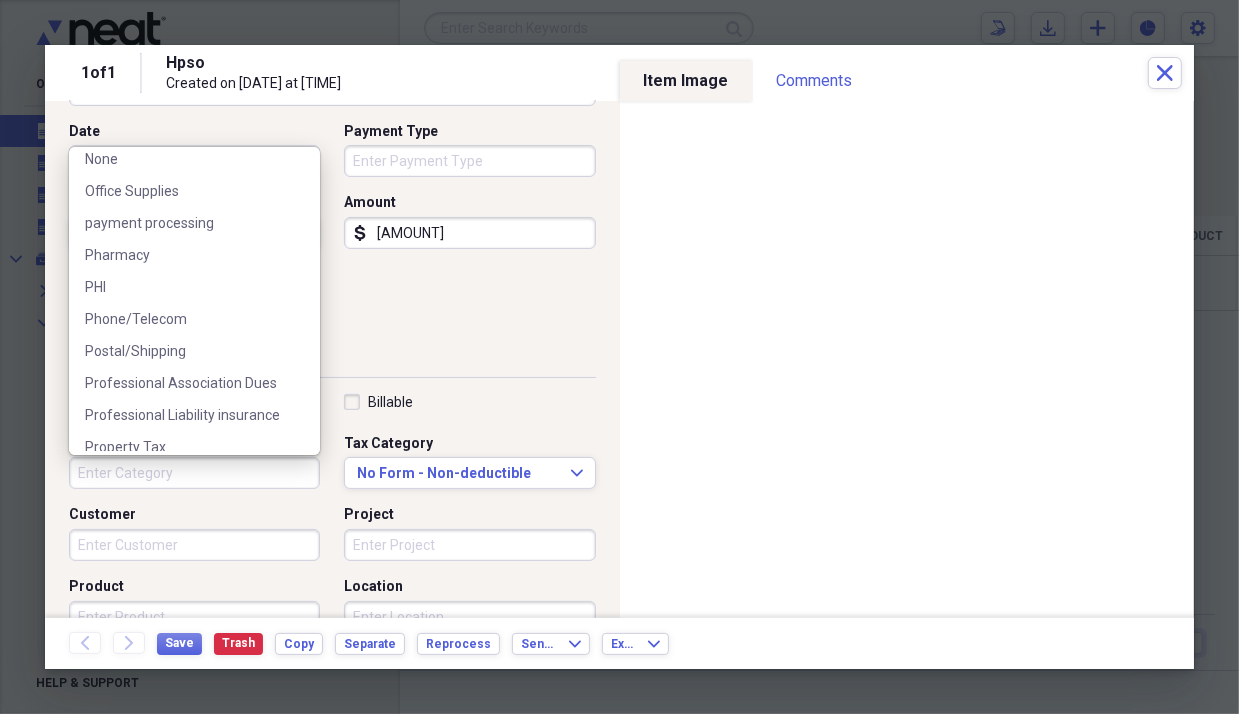 scroll, scrollTop: 1200, scrollLeft: 0, axis: vertical 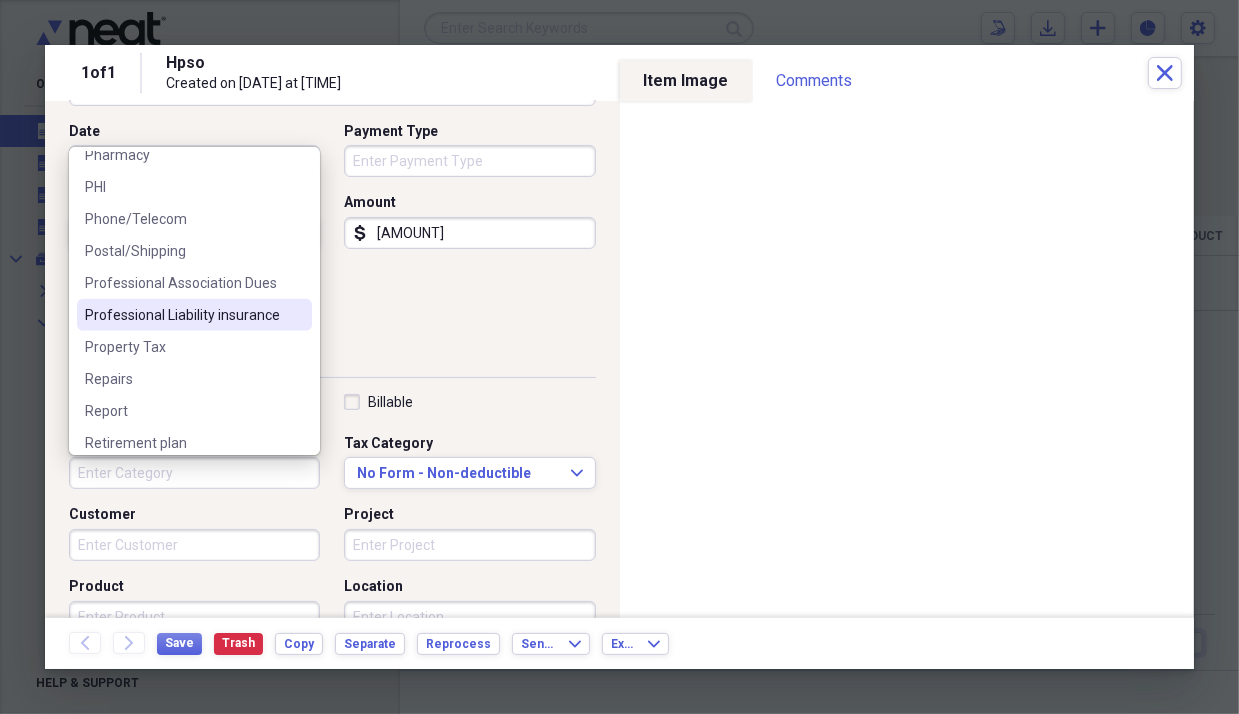 click on "Professional Liability insurance" at bounding box center (182, 315) 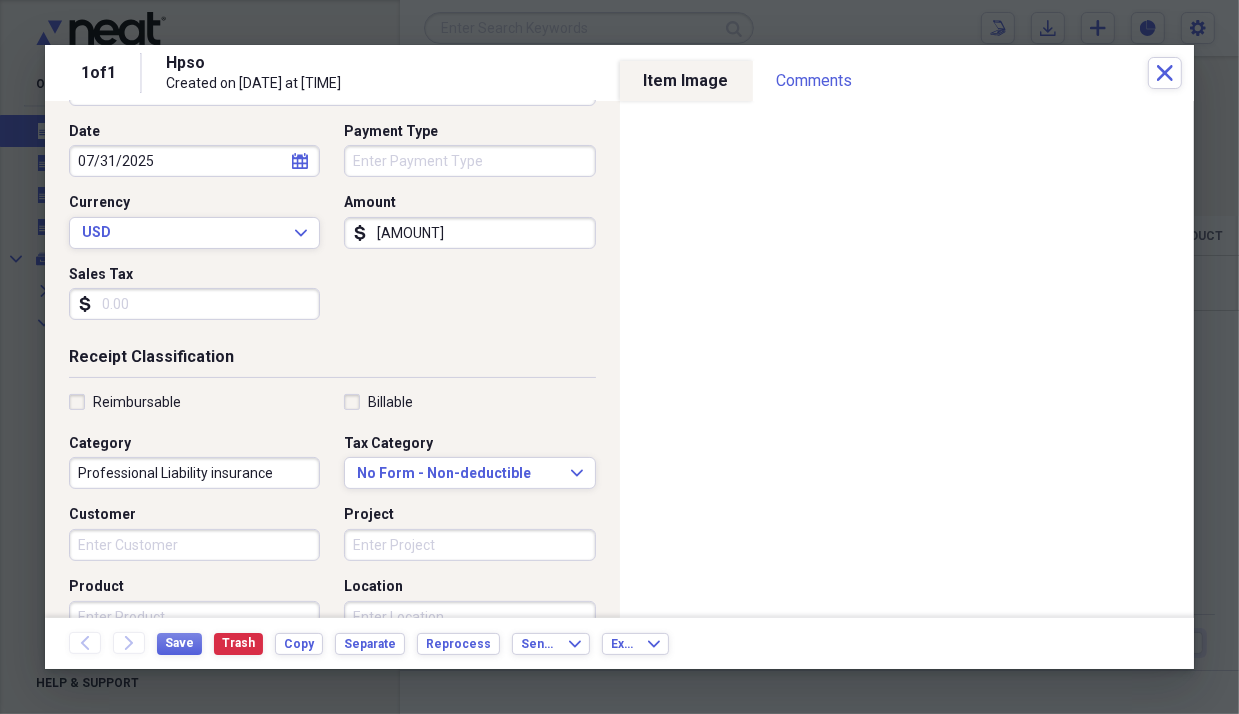 type on "Professional Liability insurance" 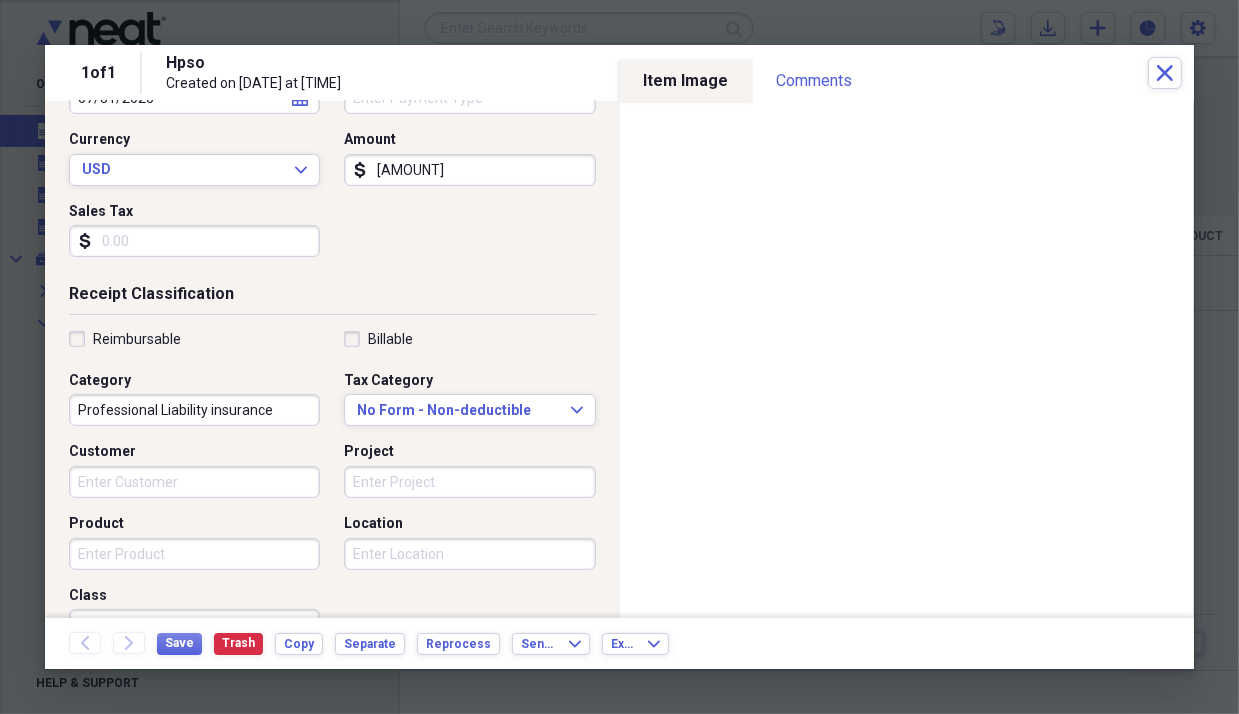 scroll, scrollTop: 296, scrollLeft: 0, axis: vertical 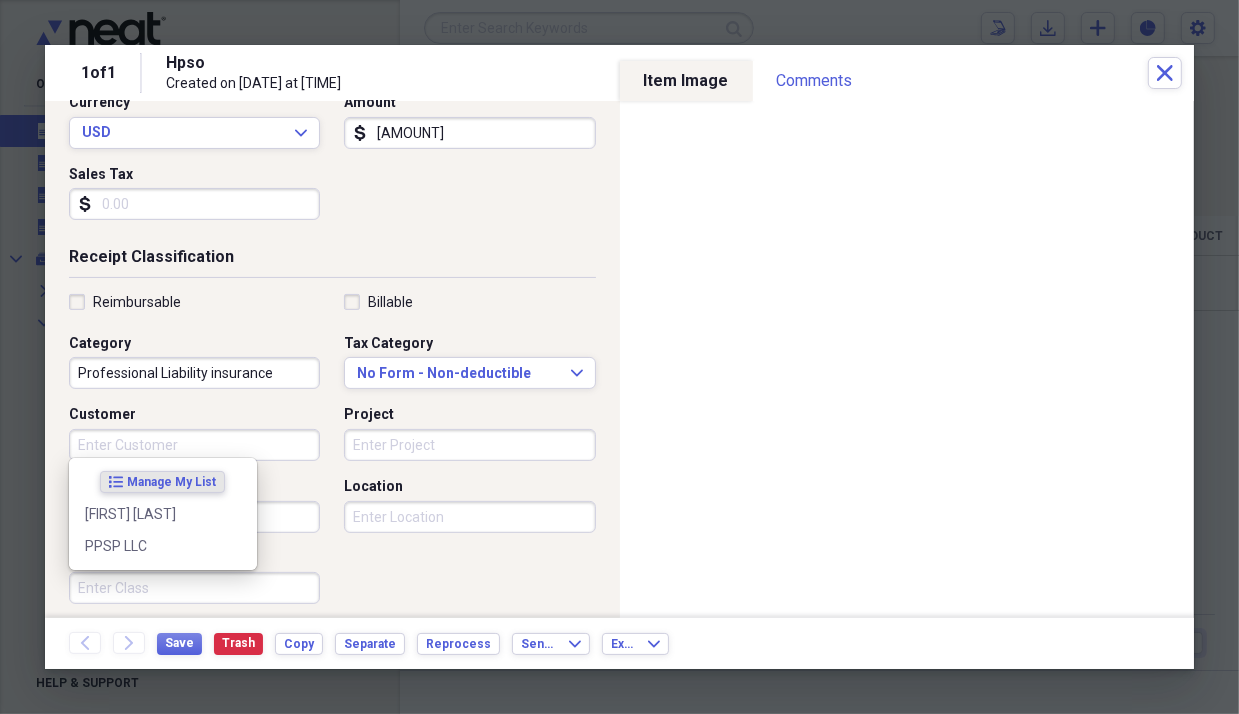 click on "Customer" at bounding box center [194, 445] 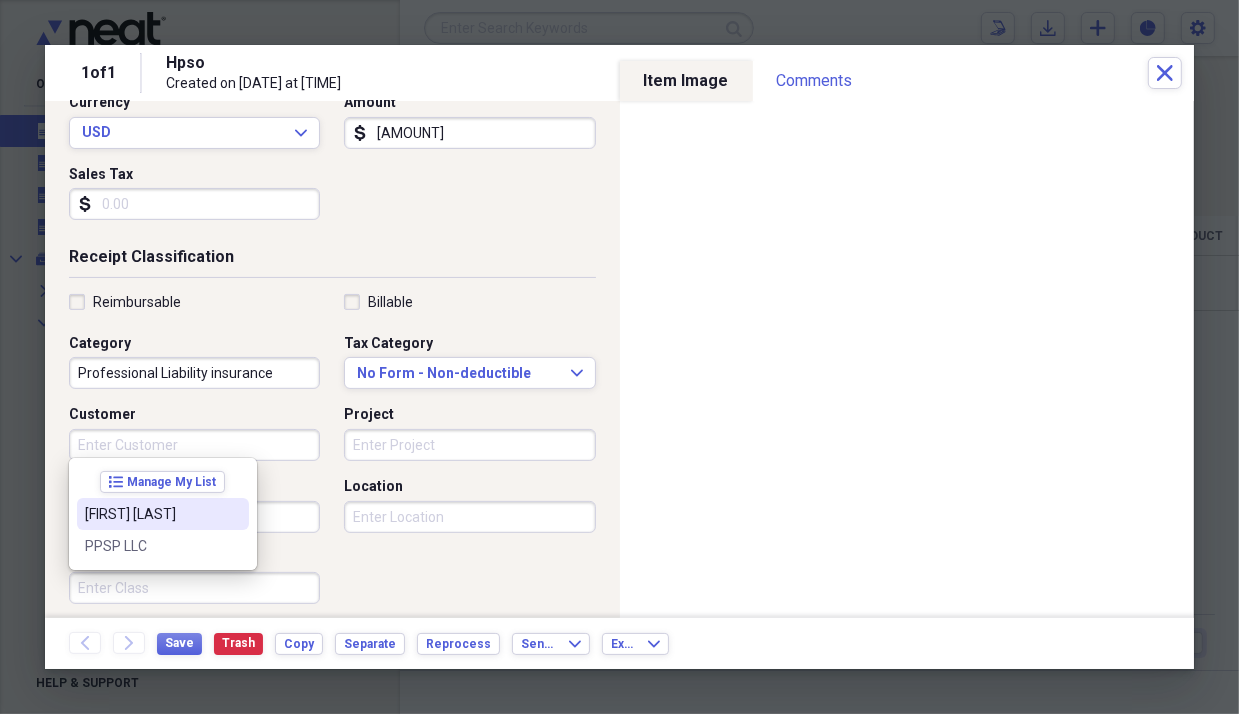 click on "[FIRST] [LAST]" at bounding box center (151, 514) 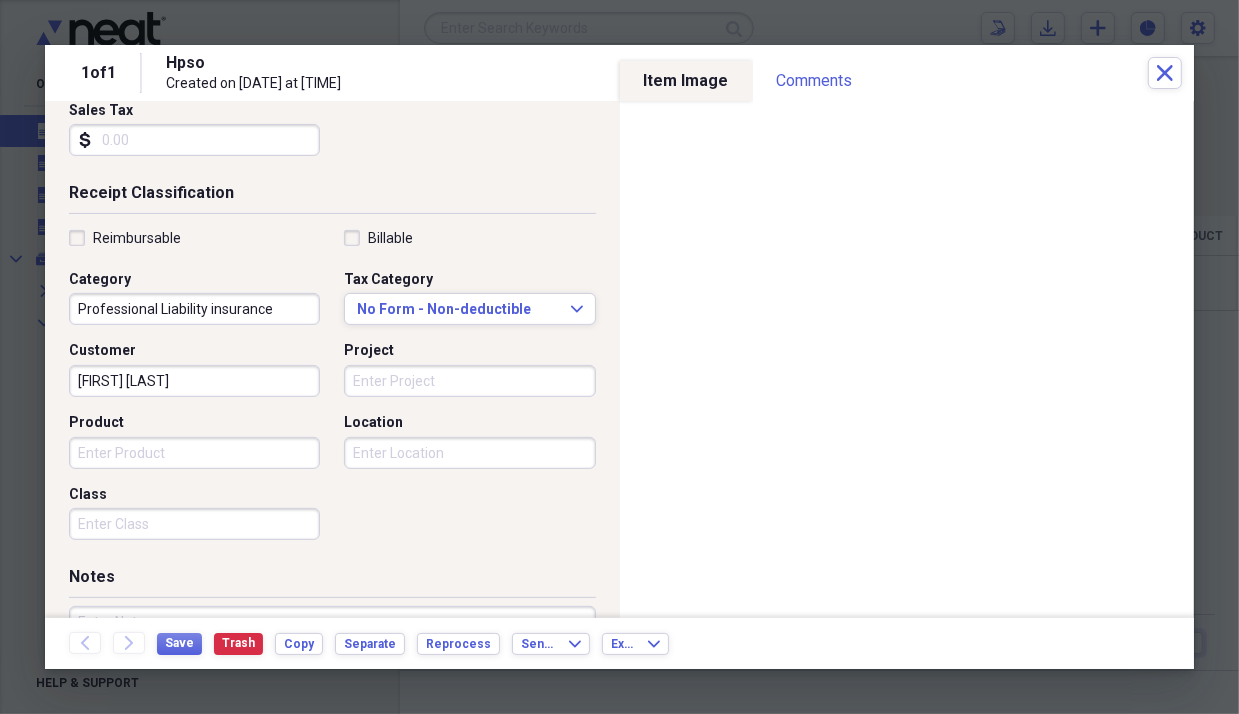 scroll, scrollTop: 396, scrollLeft: 0, axis: vertical 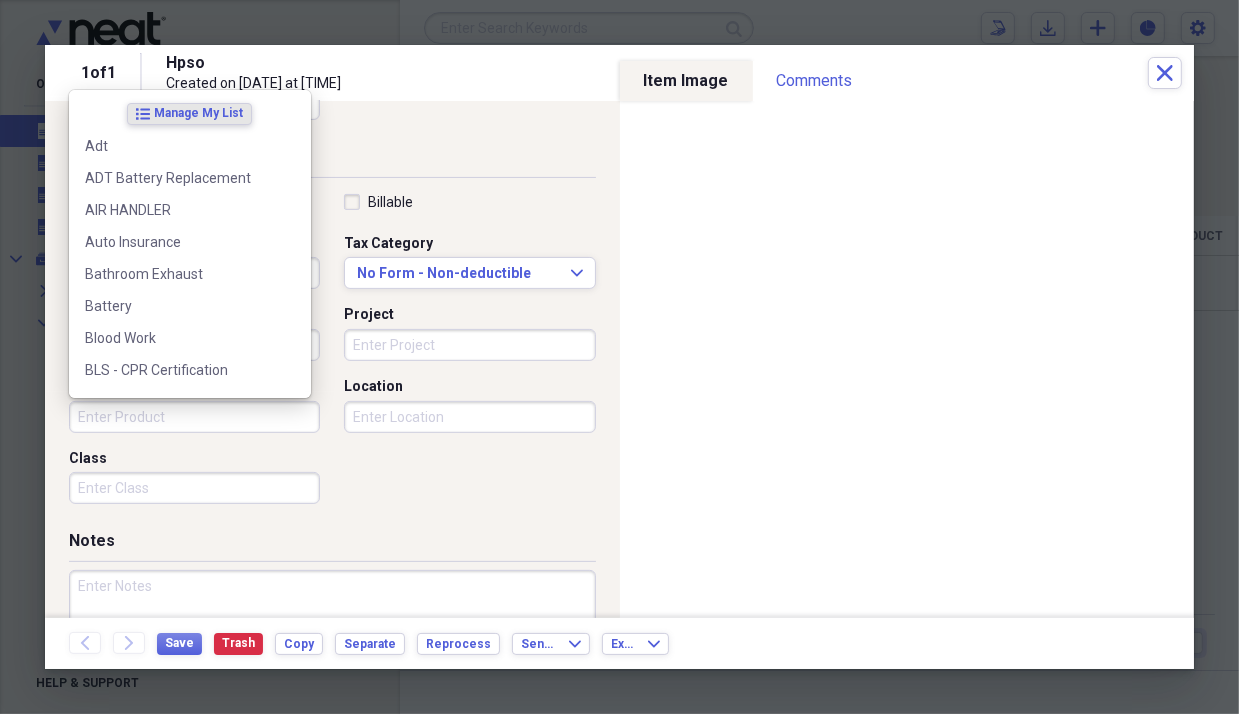 click on "Product" at bounding box center [194, 417] 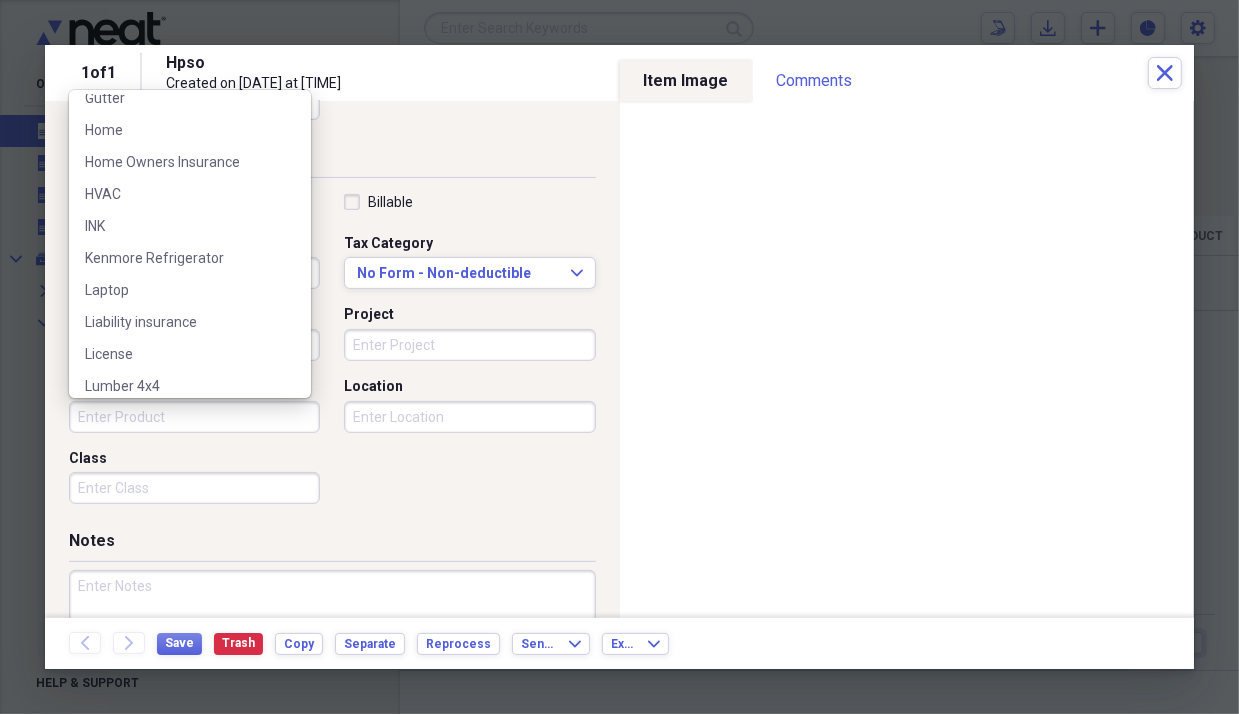scroll, scrollTop: 1300, scrollLeft: 0, axis: vertical 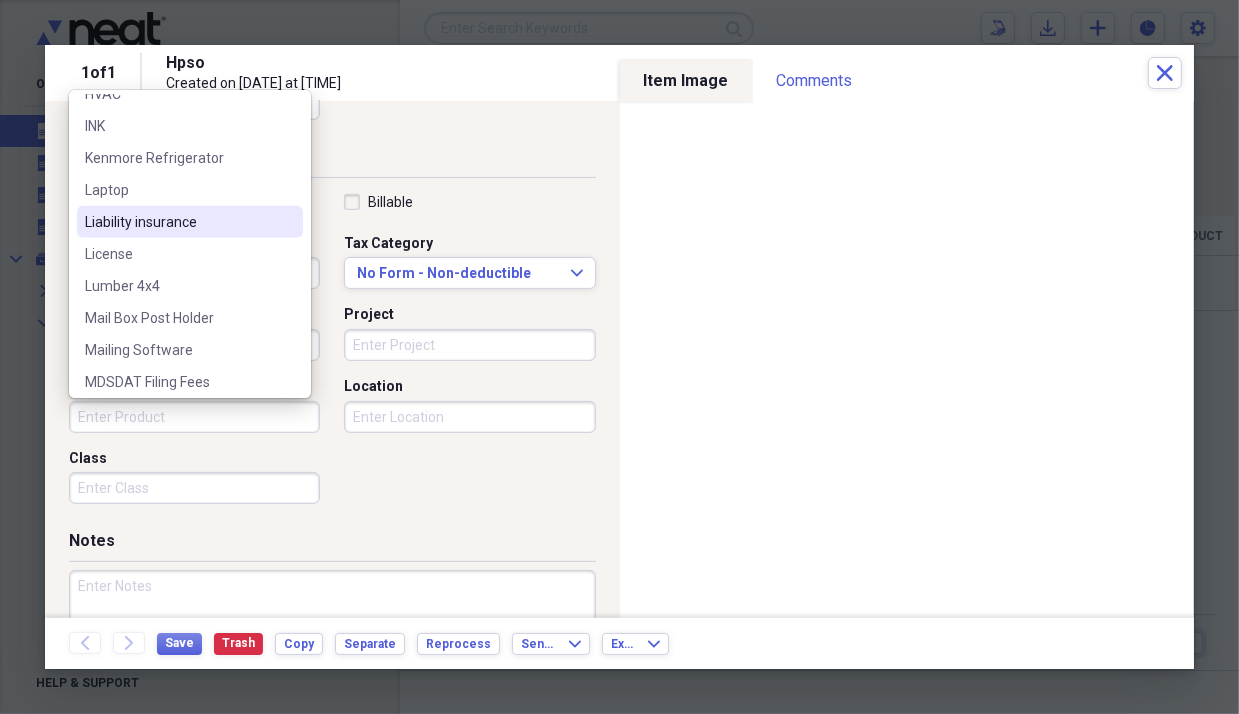 click on "Liability insurance" at bounding box center [178, 222] 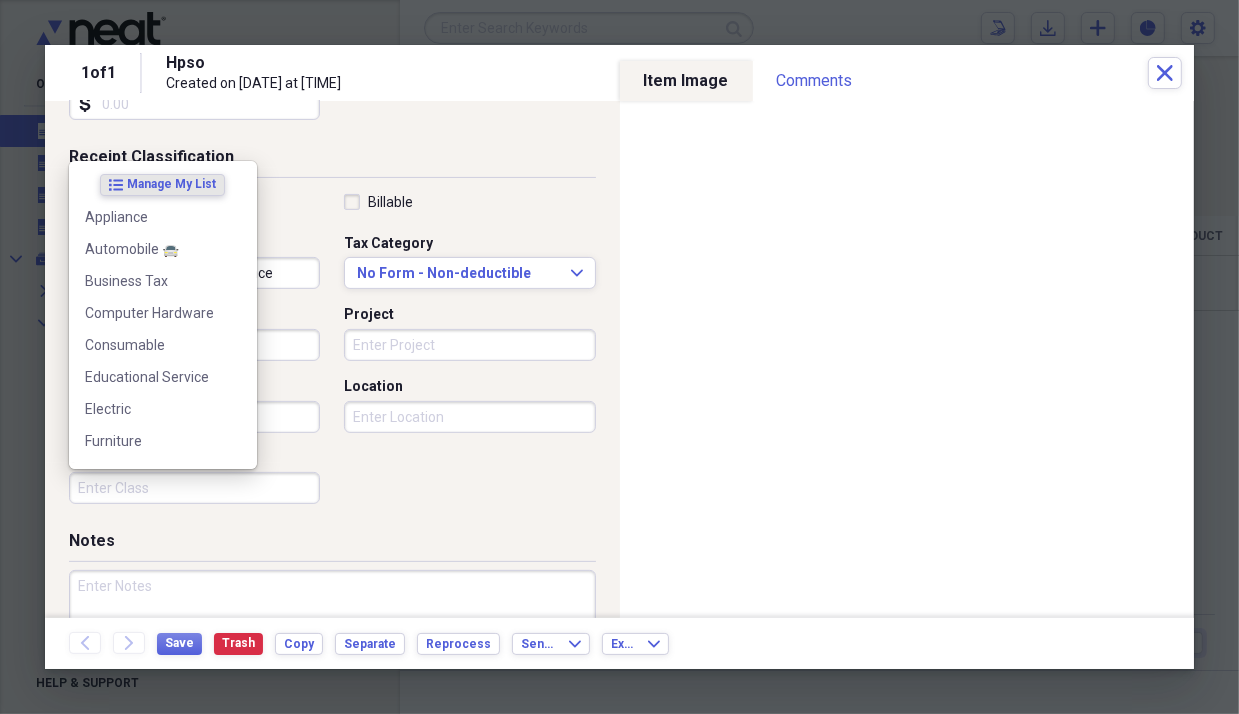click on "Class" at bounding box center [194, 488] 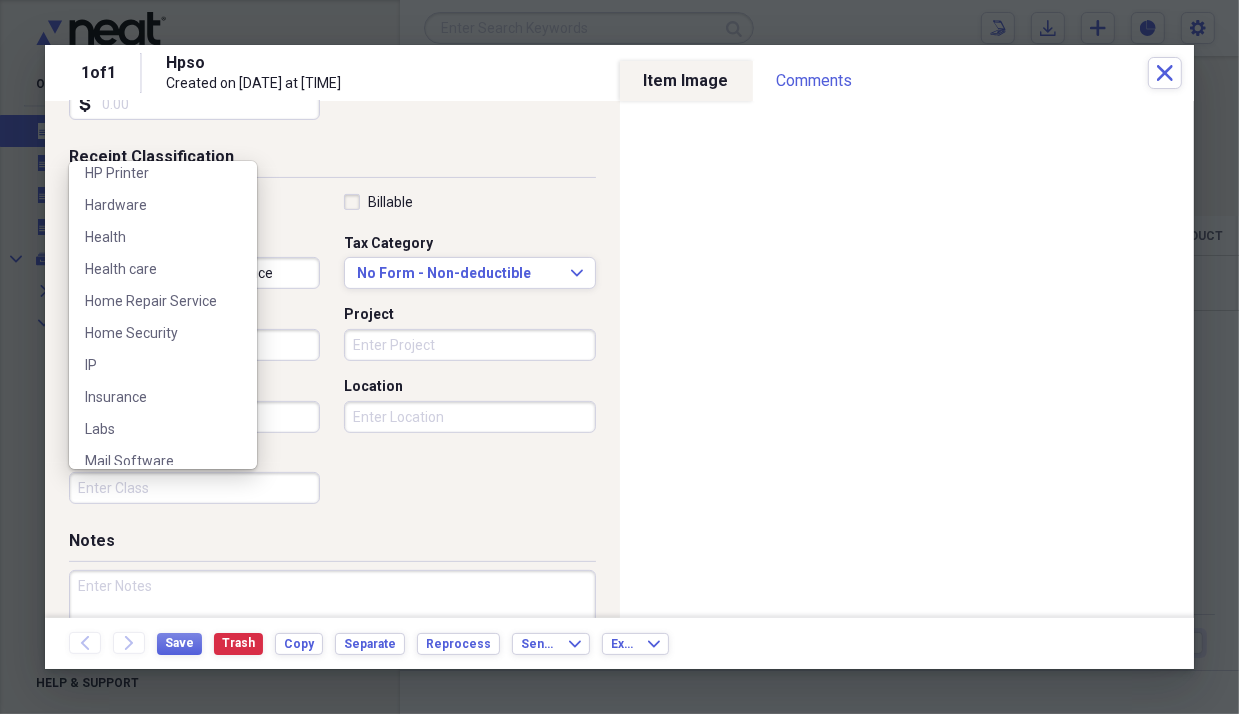 scroll, scrollTop: 400, scrollLeft: 0, axis: vertical 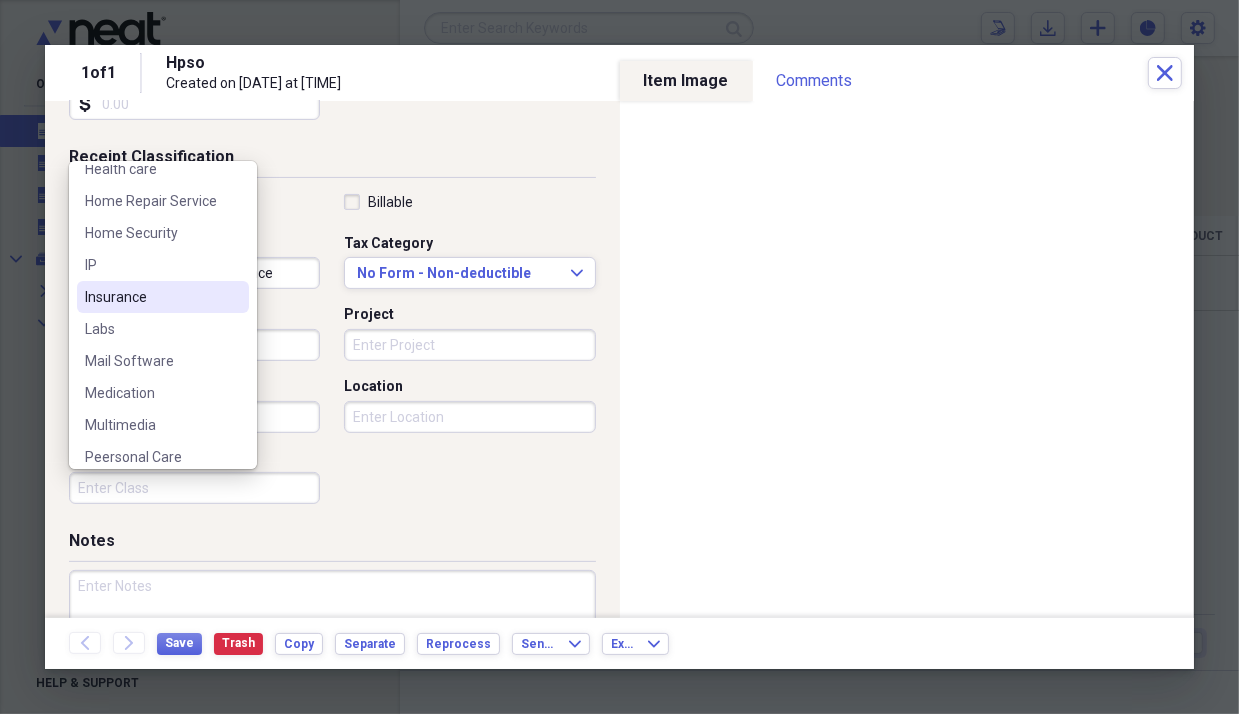 click on "Insurance" at bounding box center (151, 297) 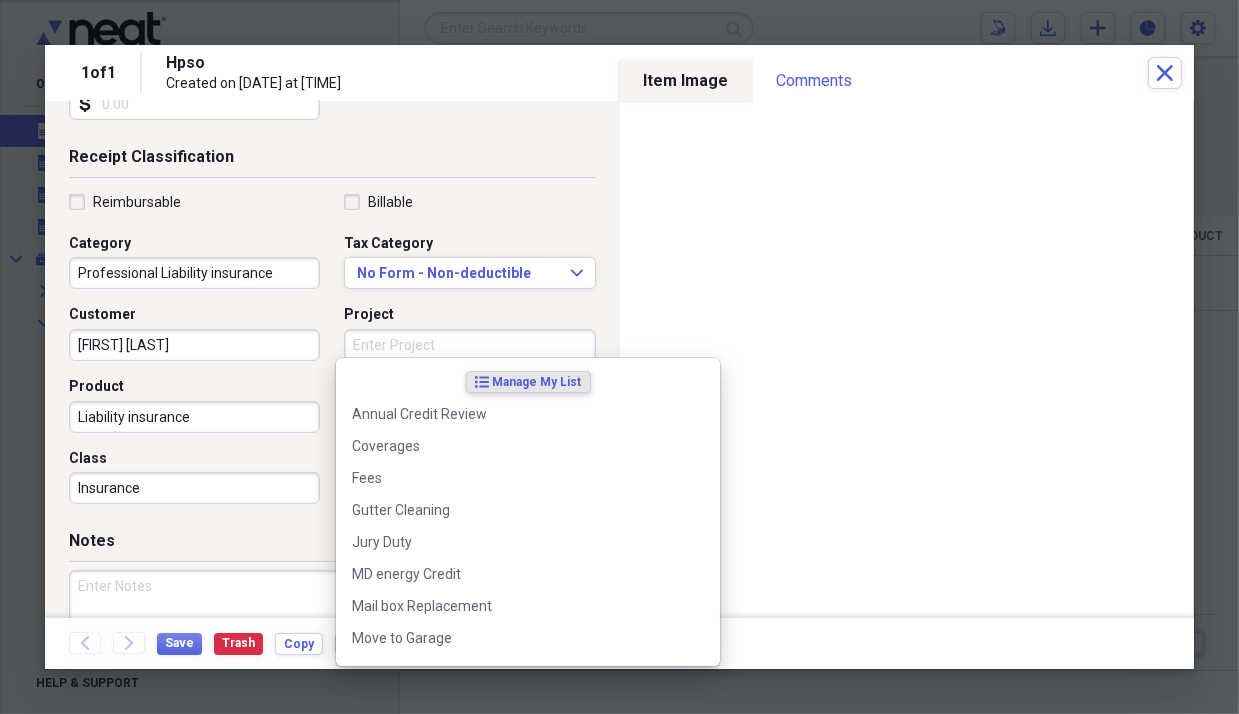 click on "Project" at bounding box center (469, 345) 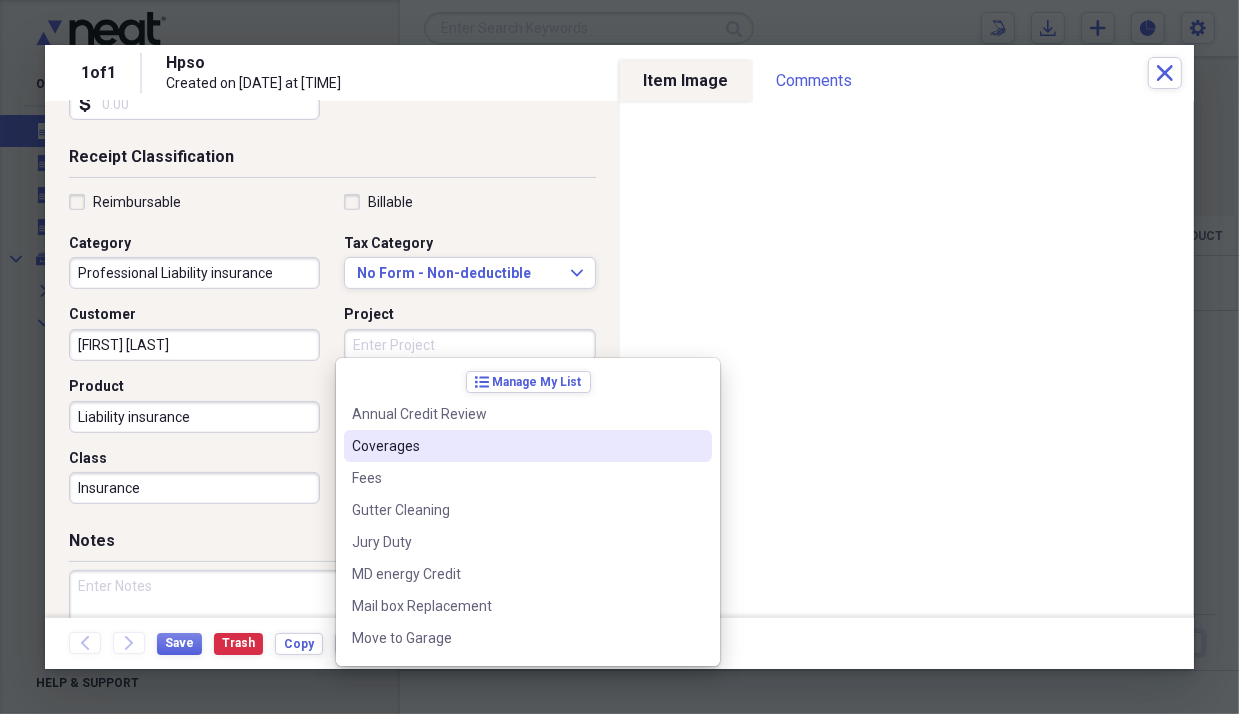 click on "Coverages" at bounding box center [516, 446] 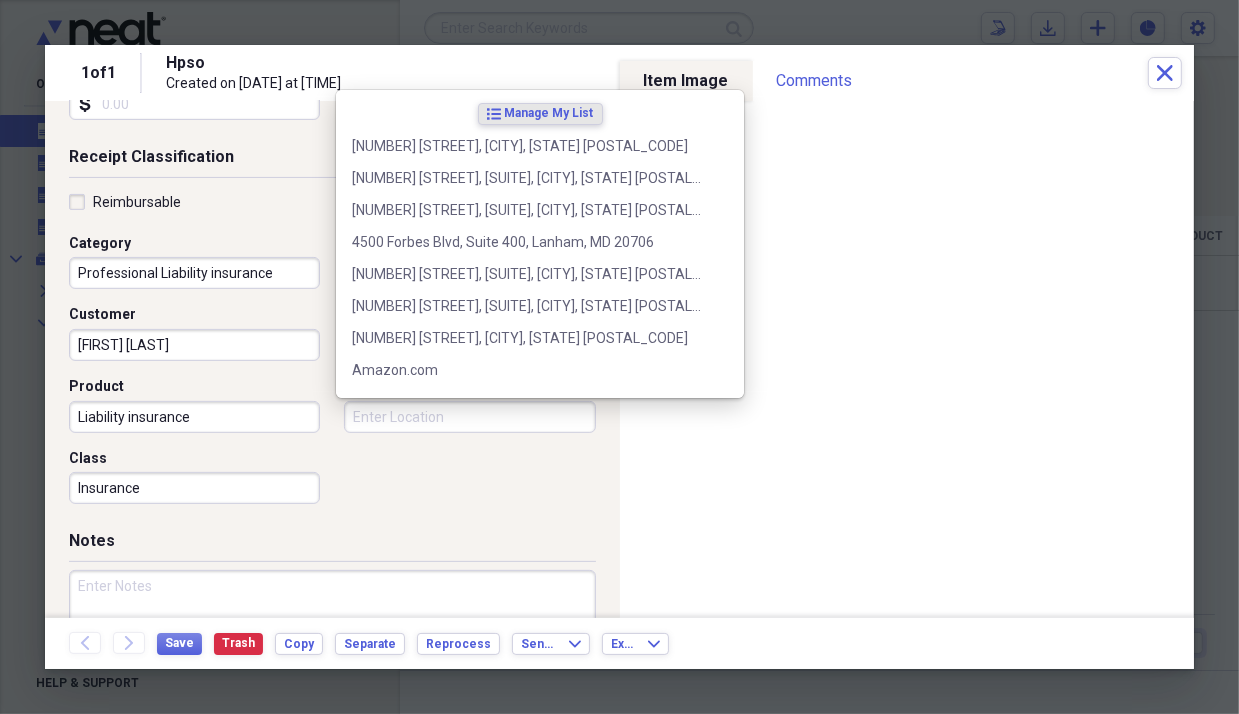 click on "Location" at bounding box center (469, 417) 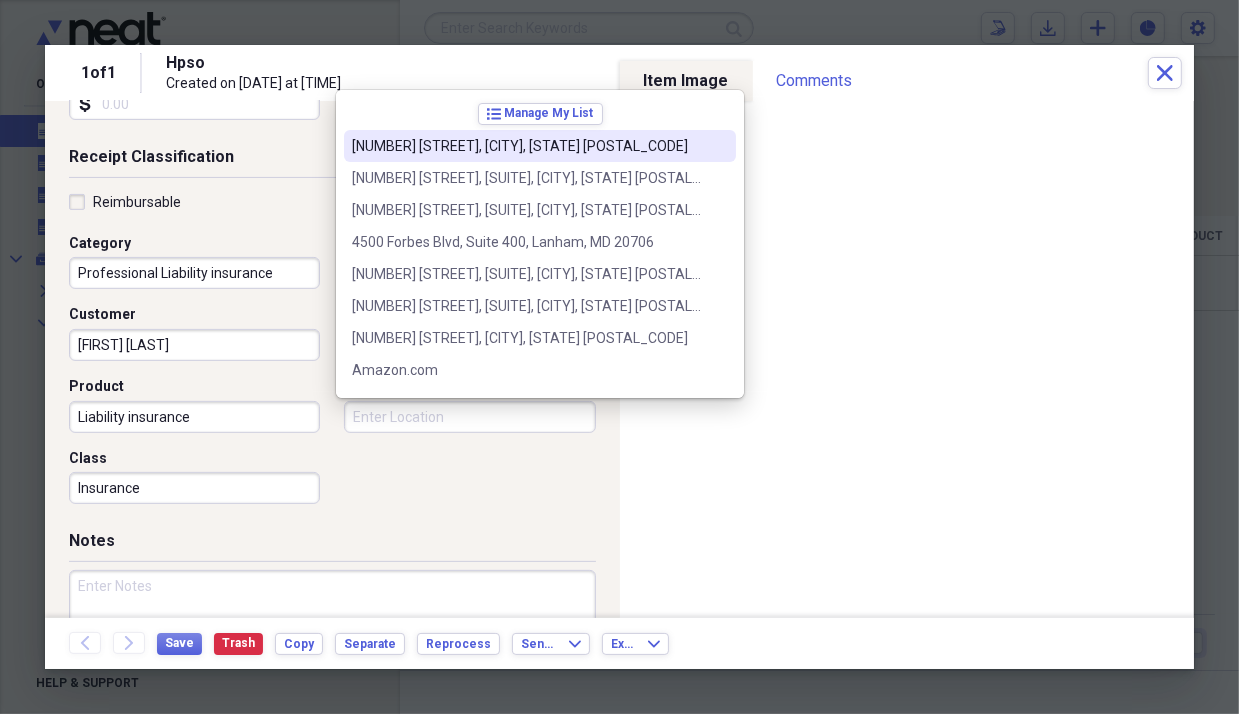 click on "[NUMBER] [STREET], [CITY], [STATE] [POSTAL_CODE]" at bounding box center [528, 146] 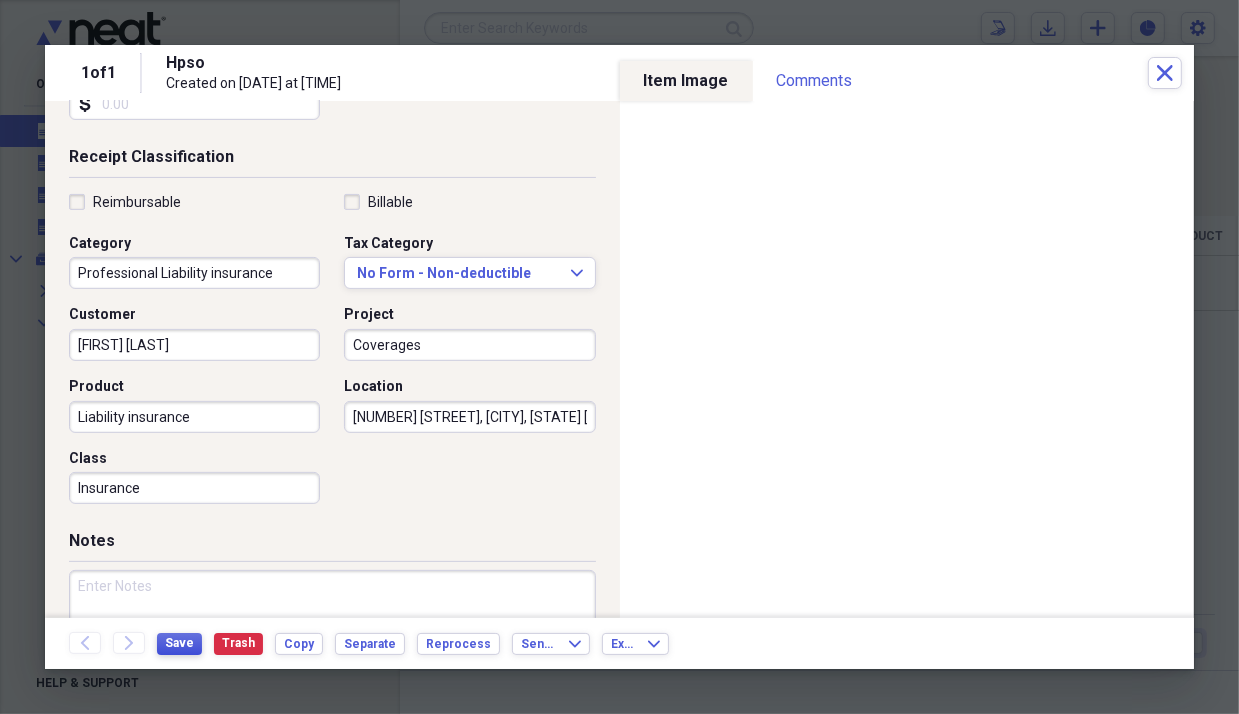 click on "Save" at bounding box center [179, 643] 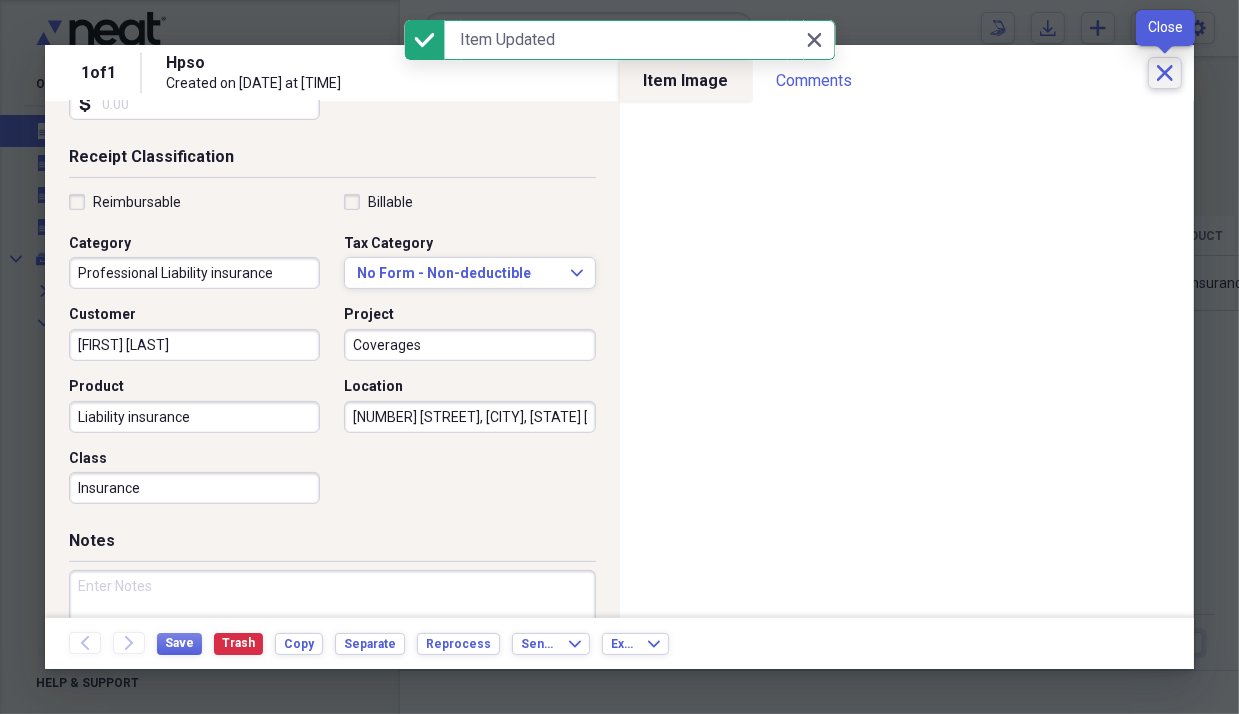 click on "Close" 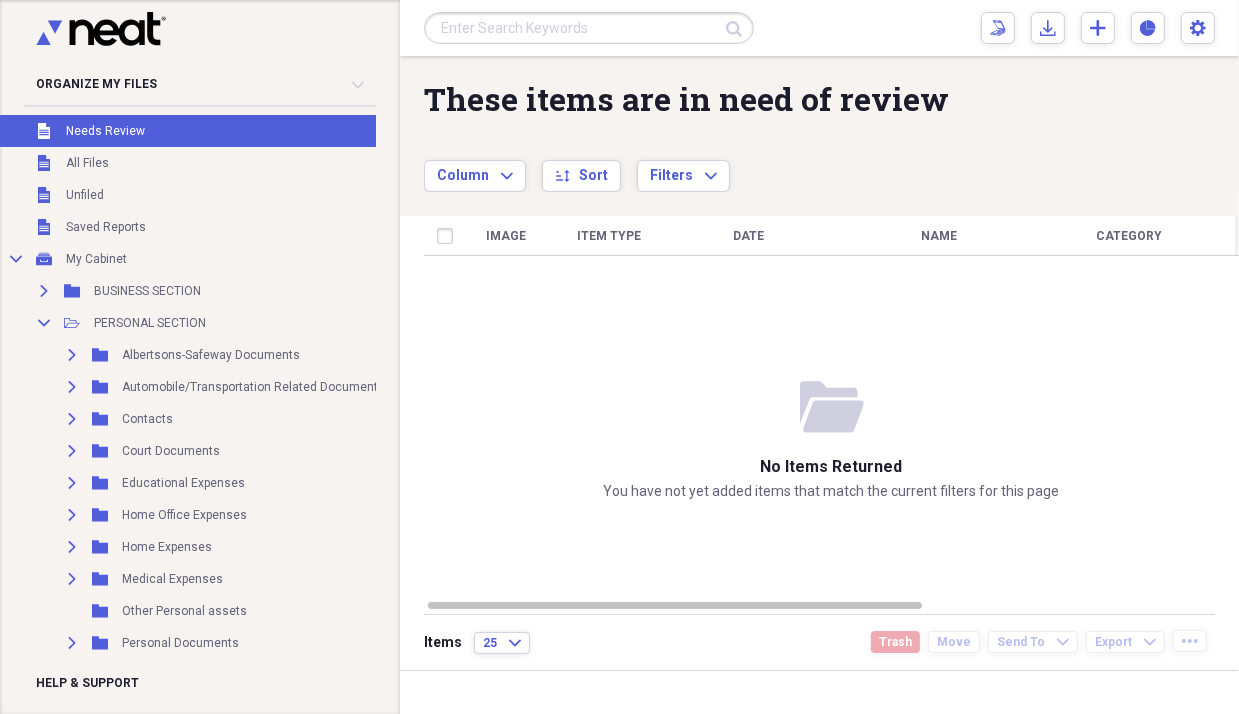 click on "Needs Review" at bounding box center (105, 131) 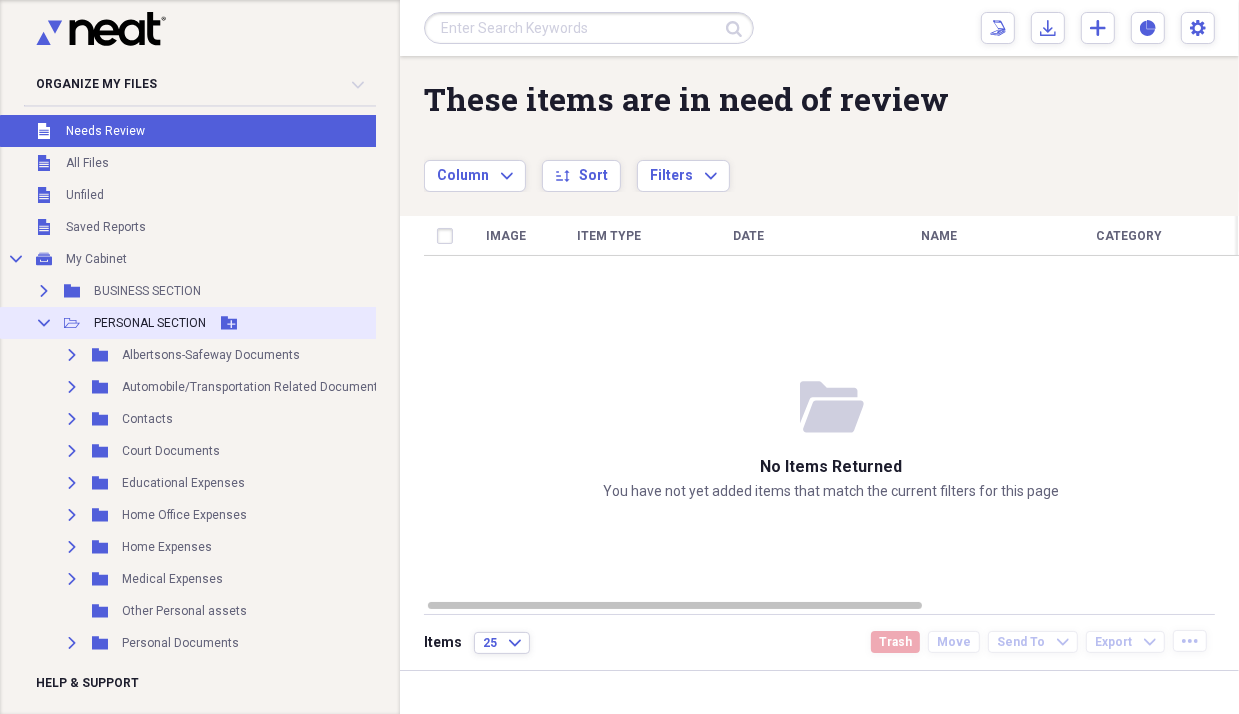 click on "Collapse" 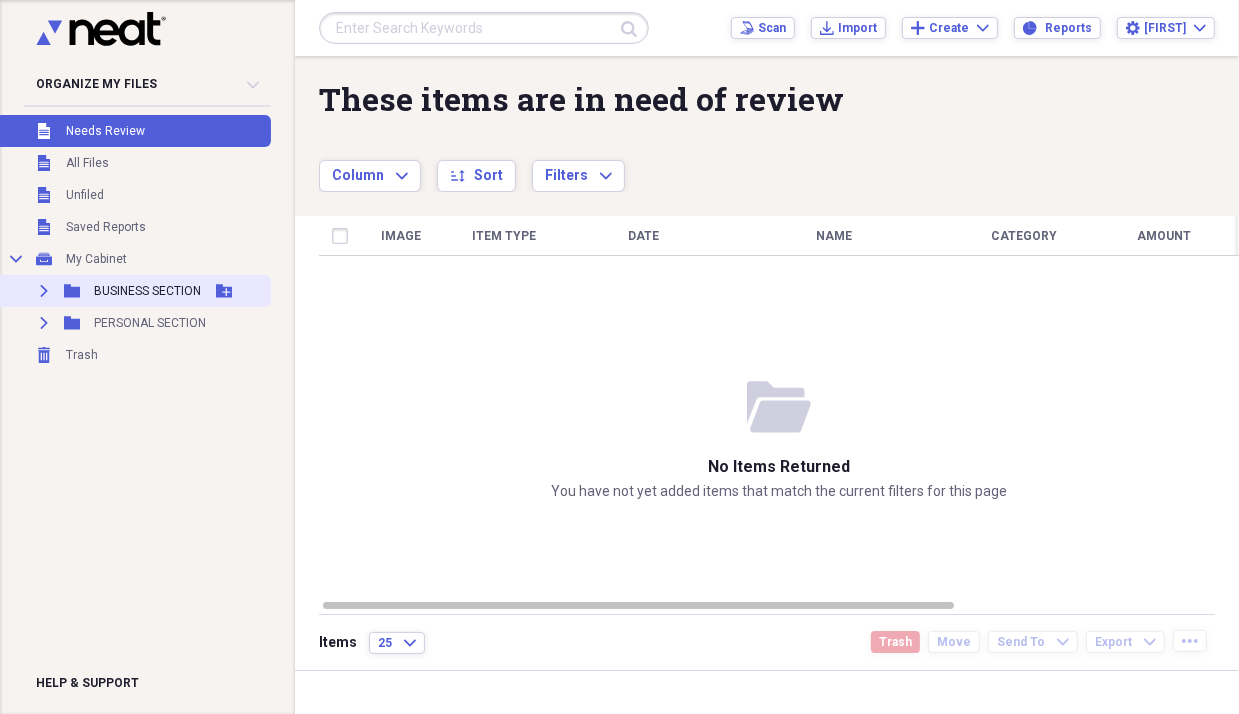 click on "Expand" 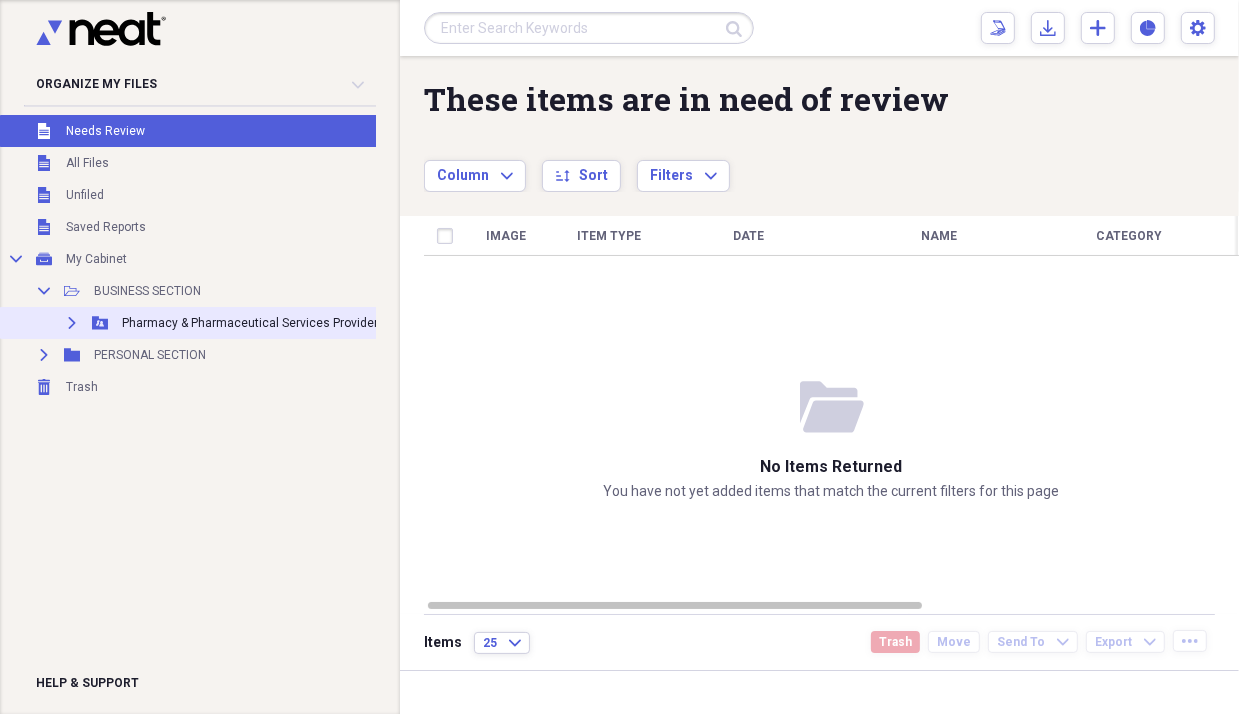 click 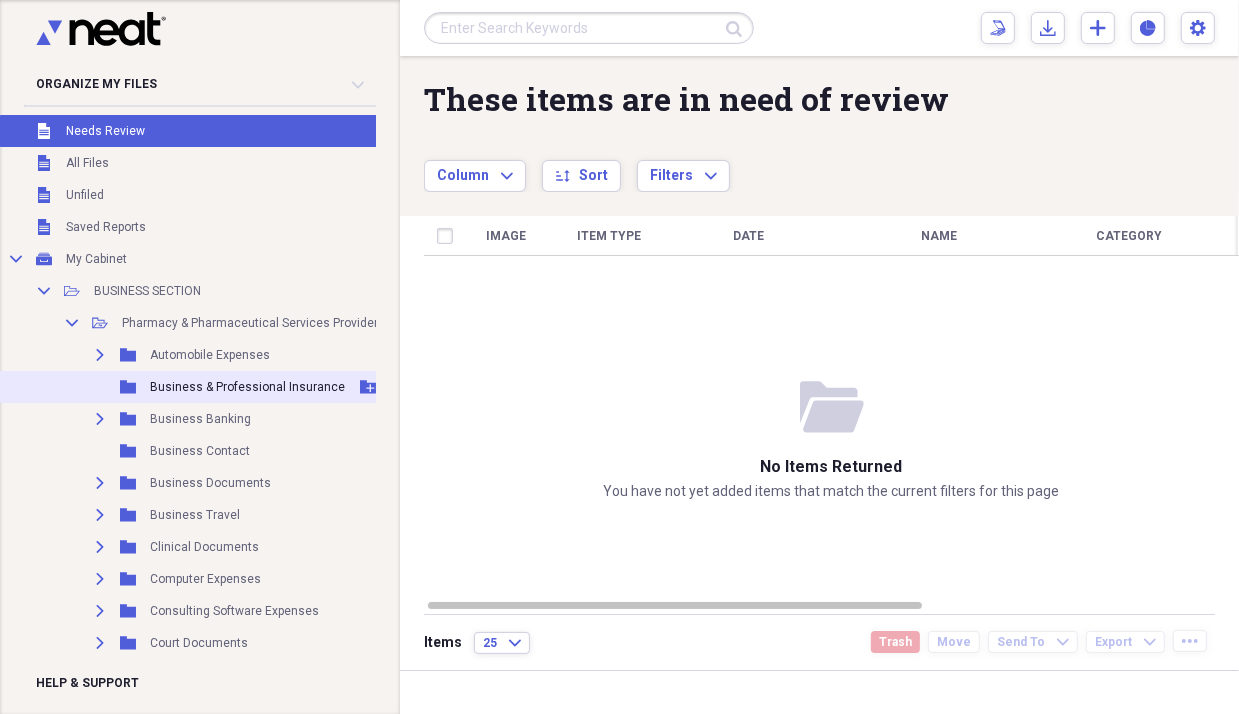 click on "Business & Professional Insurance" at bounding box center (247, 387) 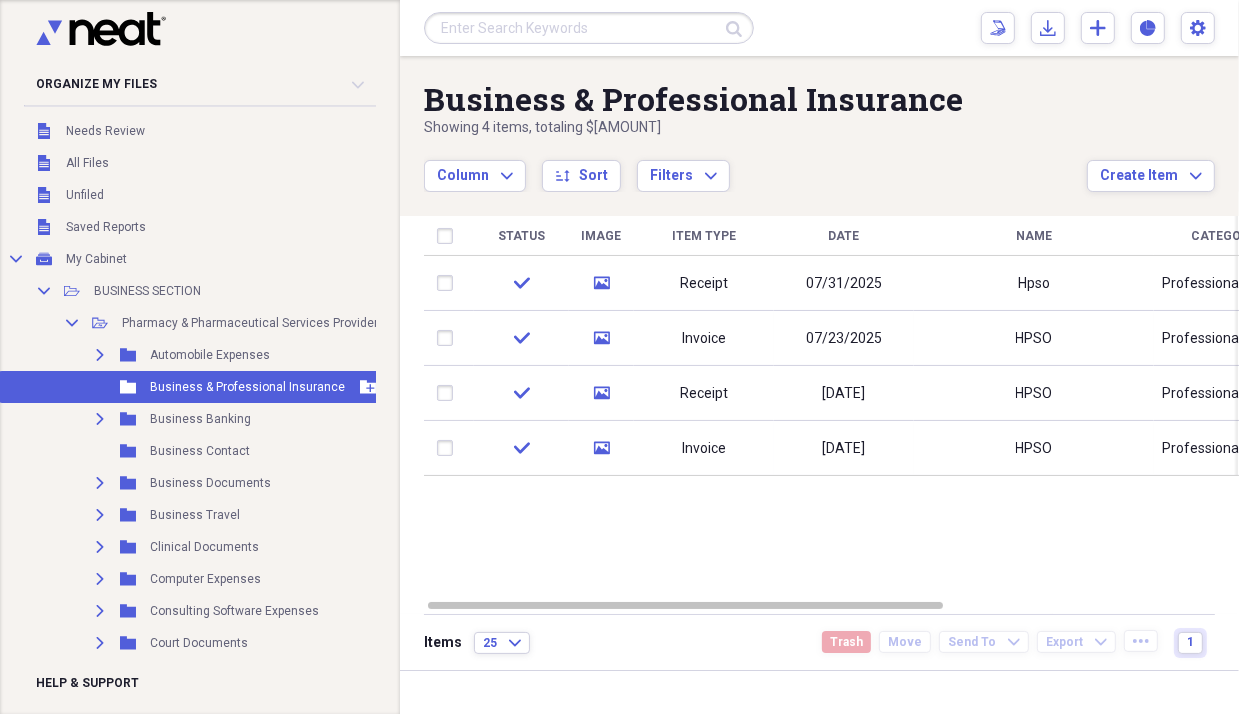 click on "Business & Professional Insurance" at bounding box center (247, 387) 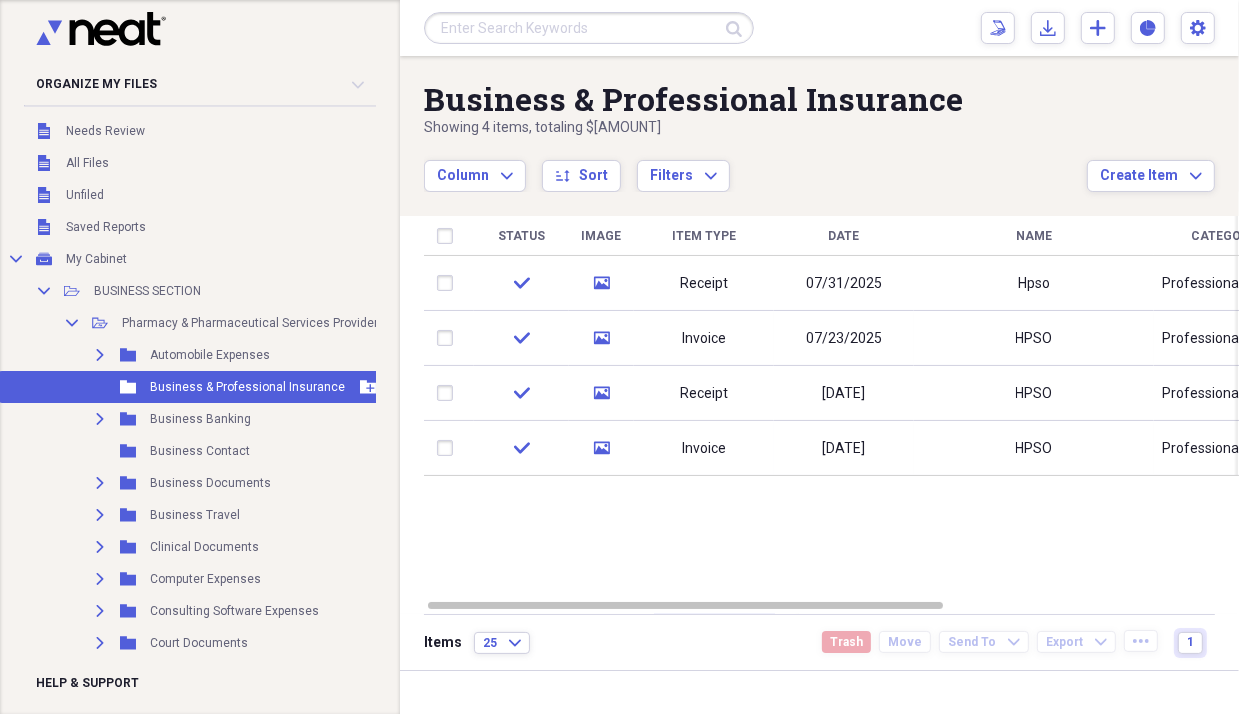 click on "Business & Professional Insurance" at bounding box center [247, 387] 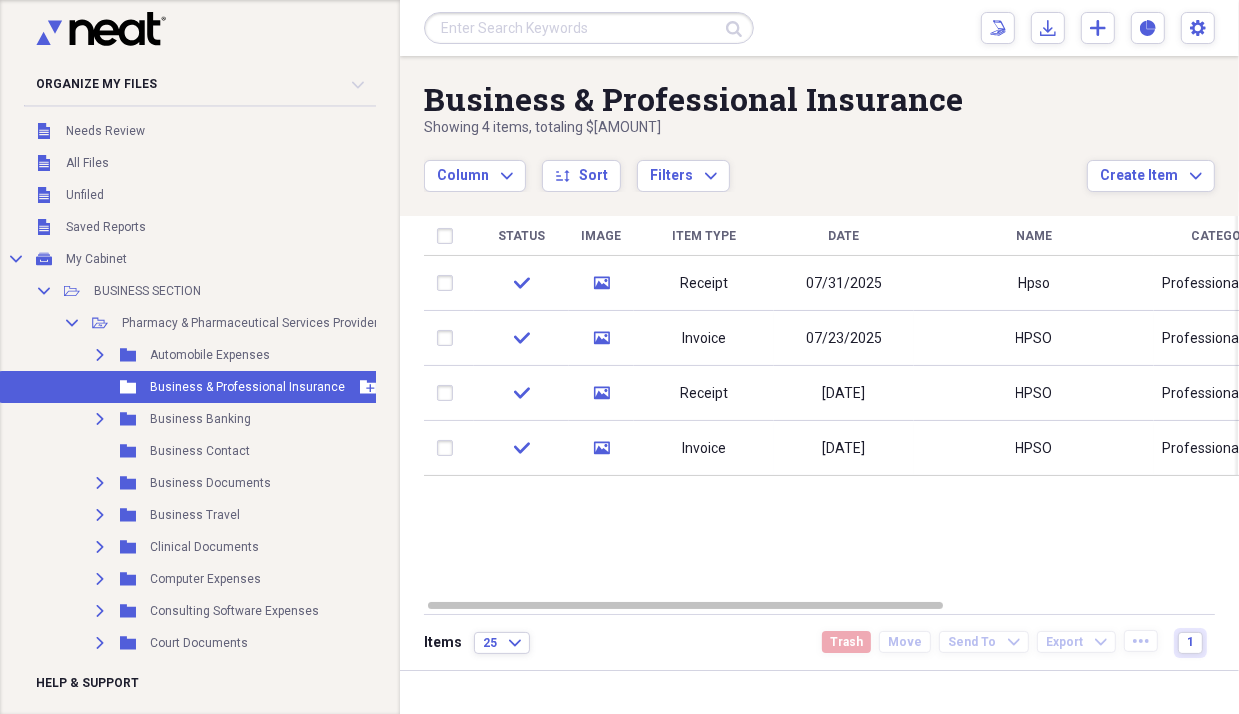 click 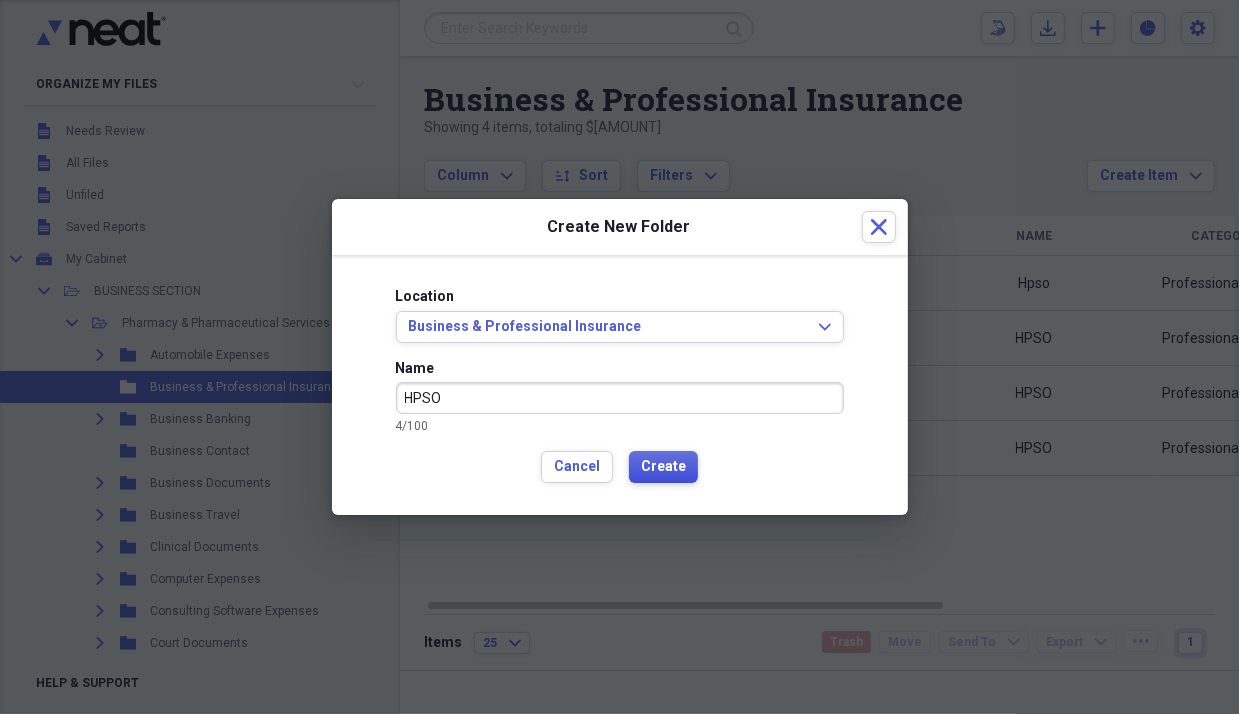 type on "HPSO" 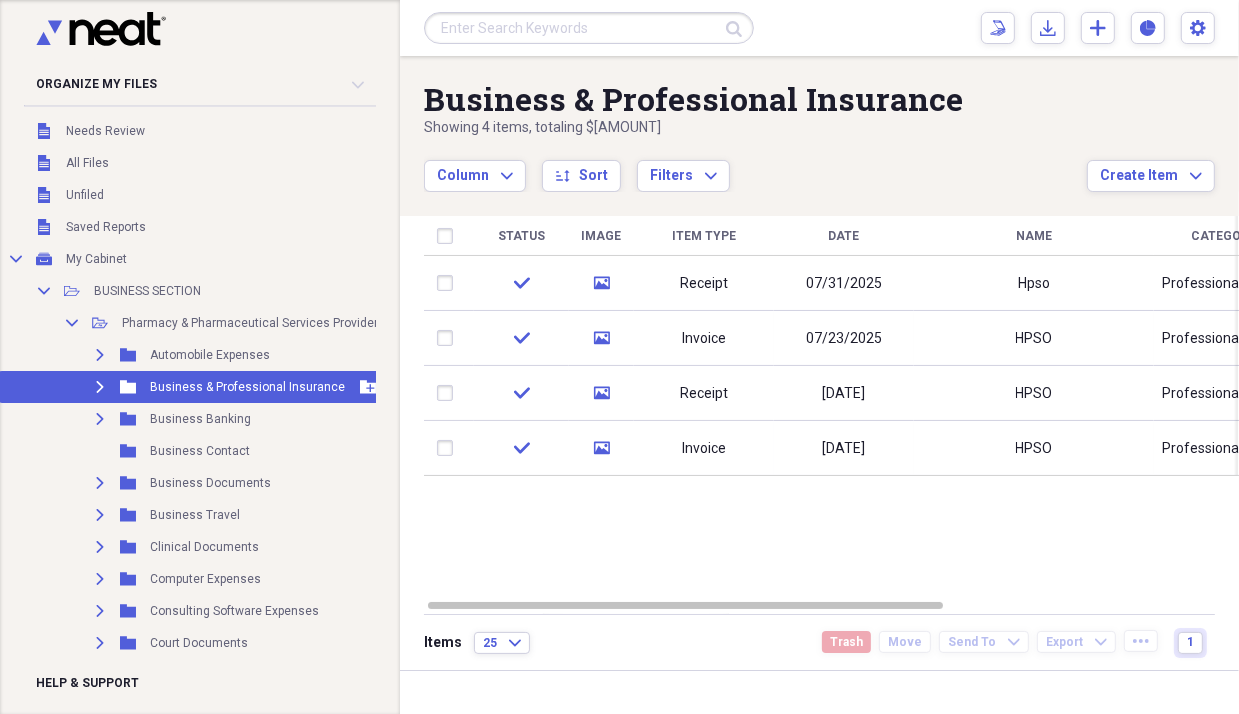 click on "Expand" 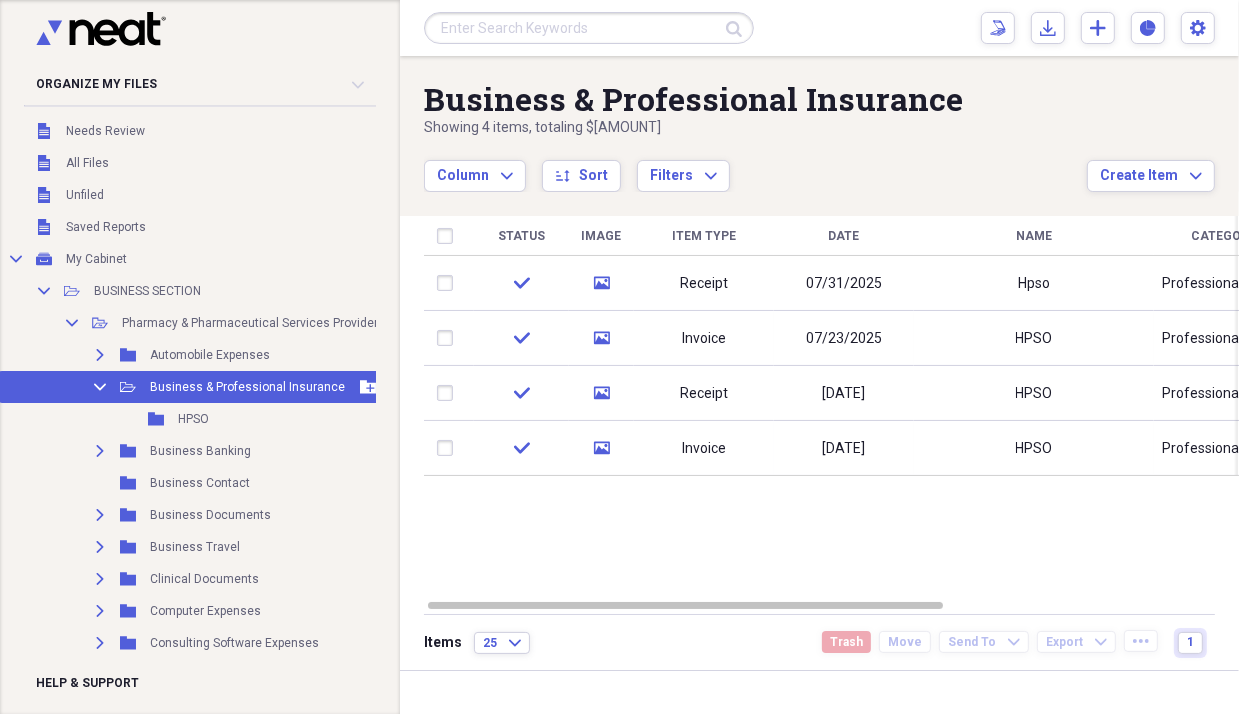 click on "Collapse" 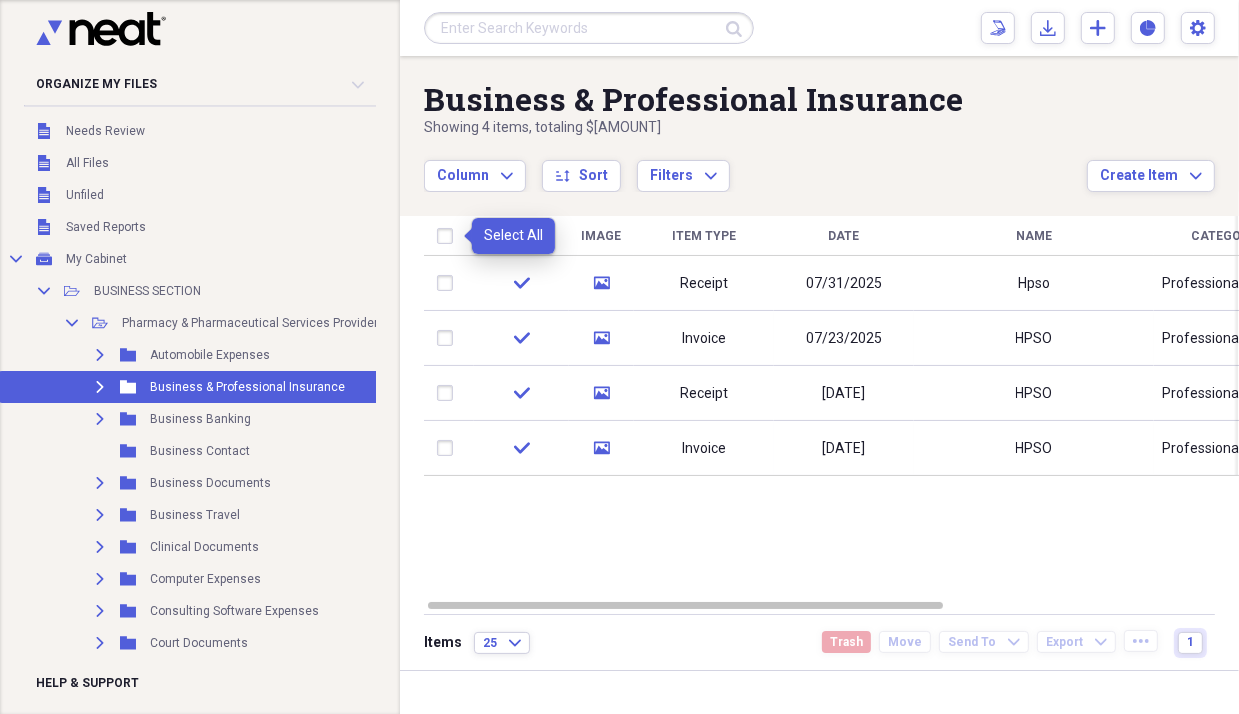 click at bounding box center [449, 236] 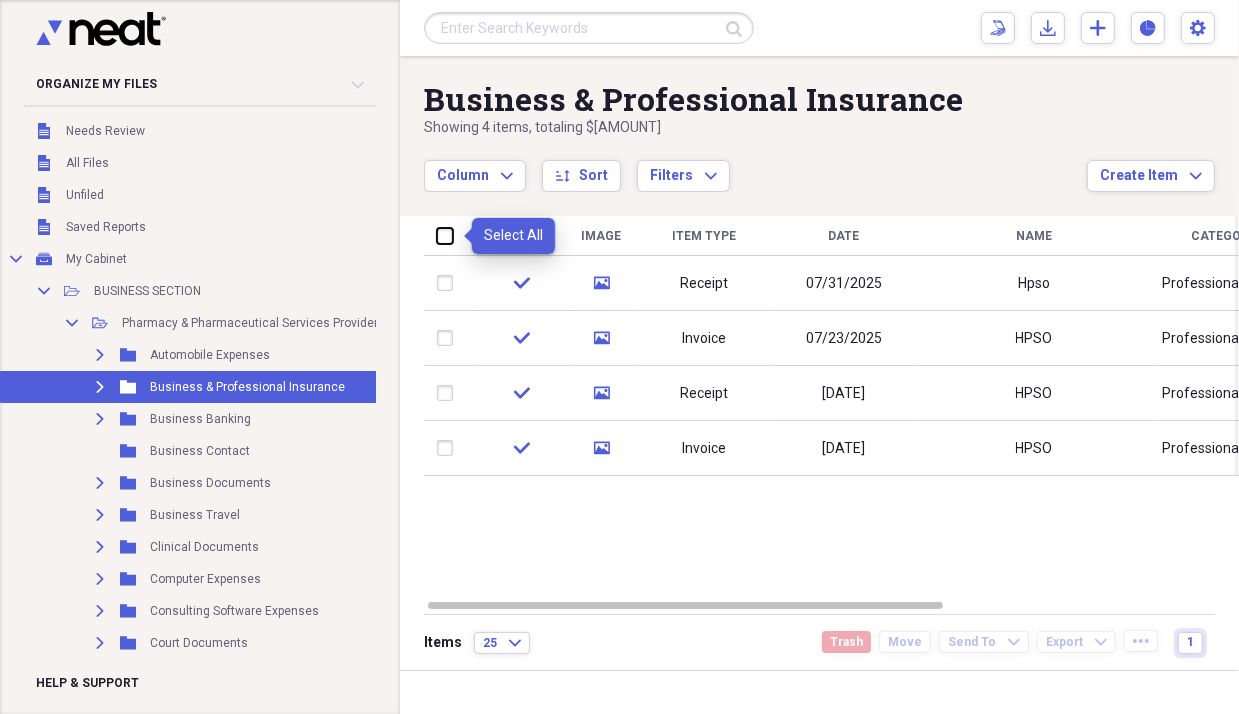 click at bounding box center [437, 235] 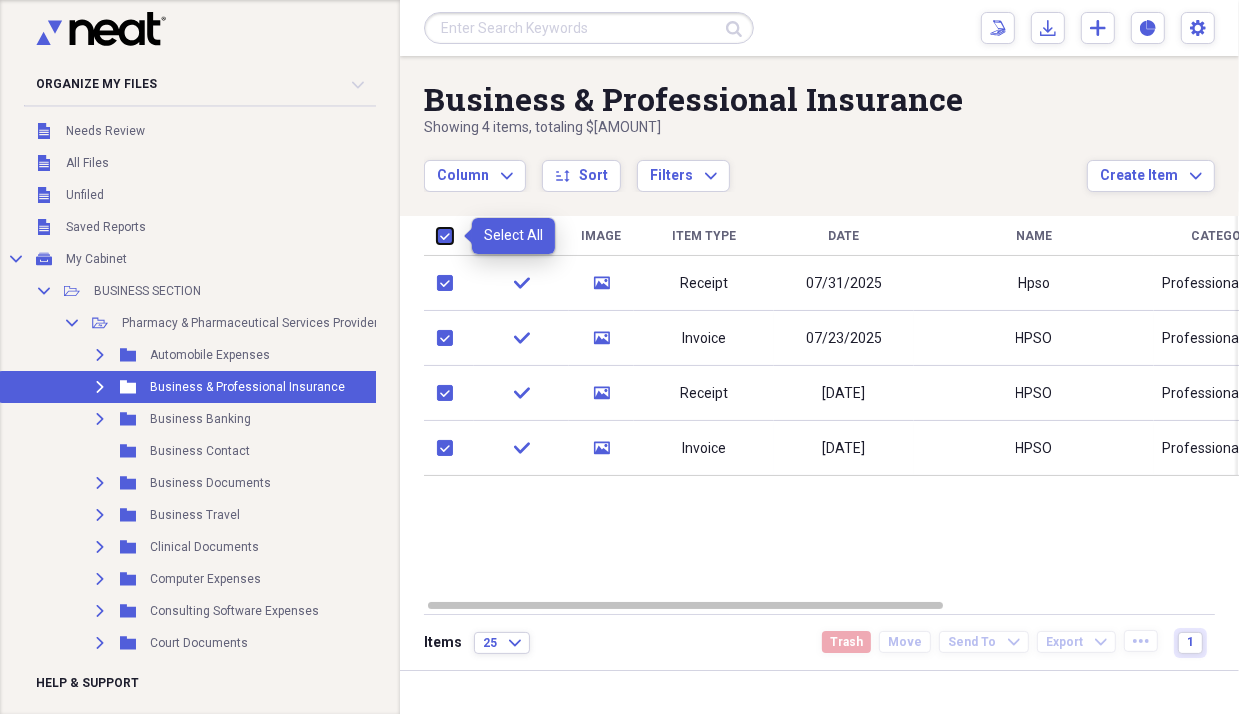 checkbox on "true" 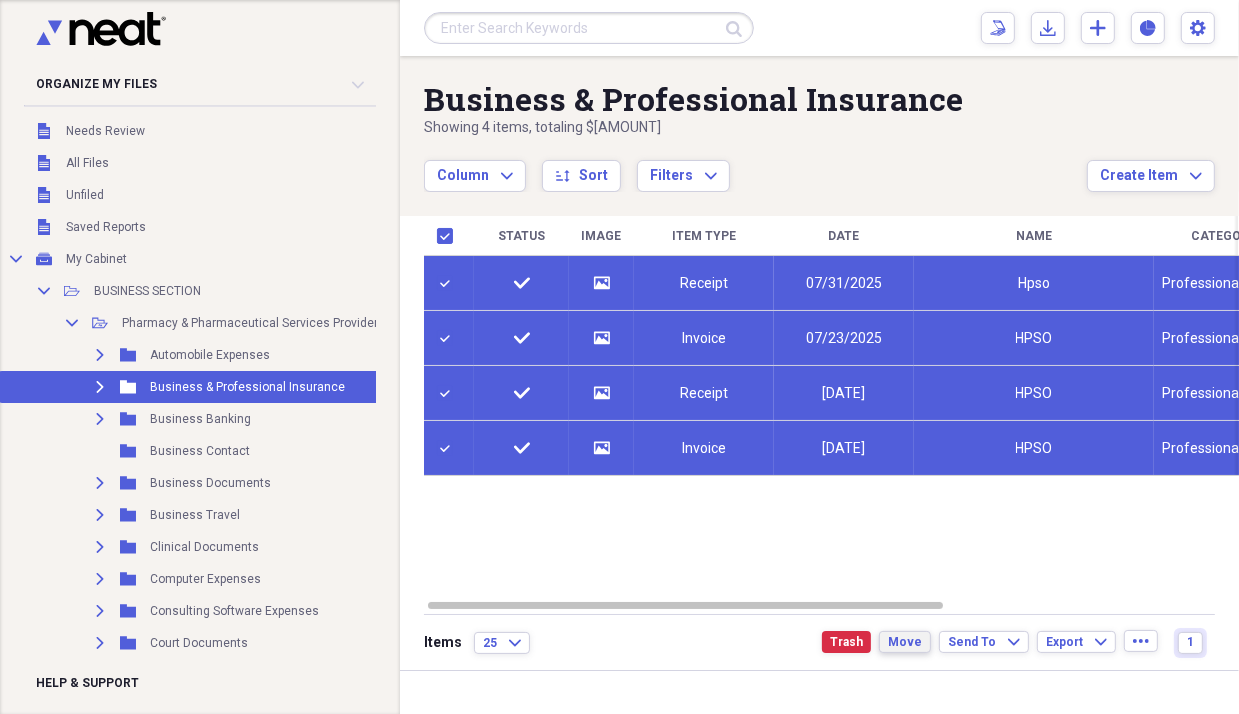 click on "Move" at bounding box center [905, 642] 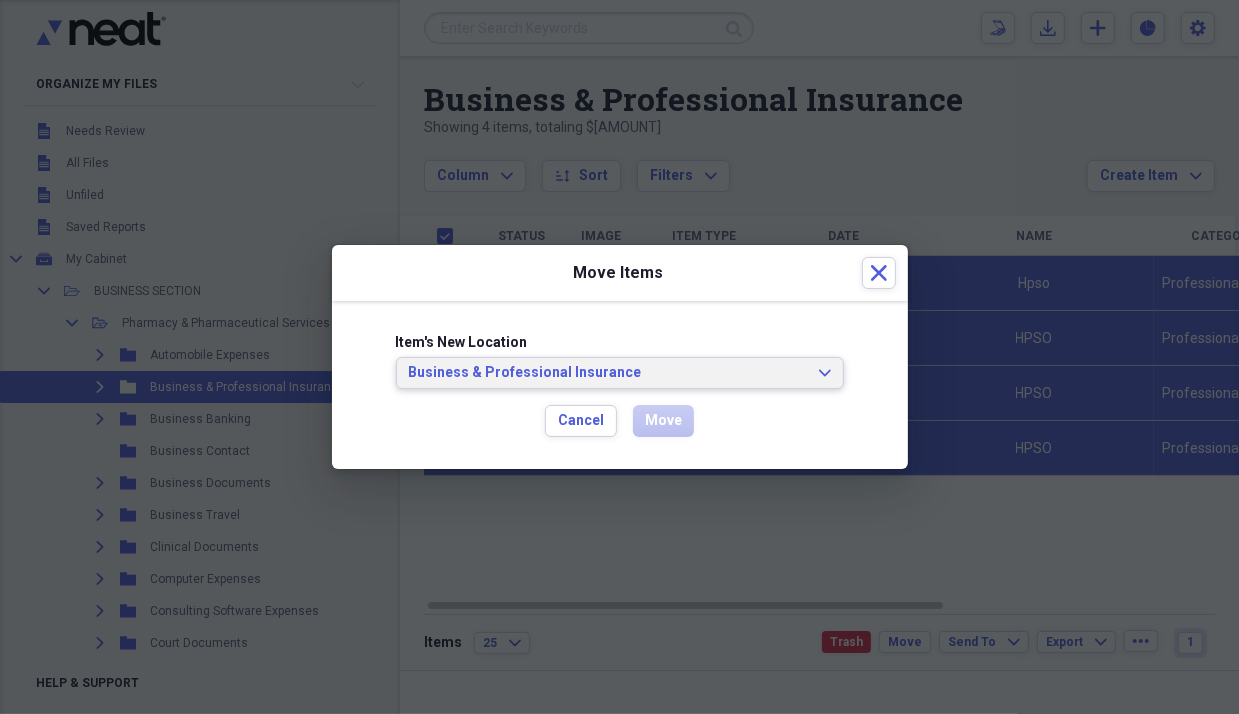 click on "Expand" 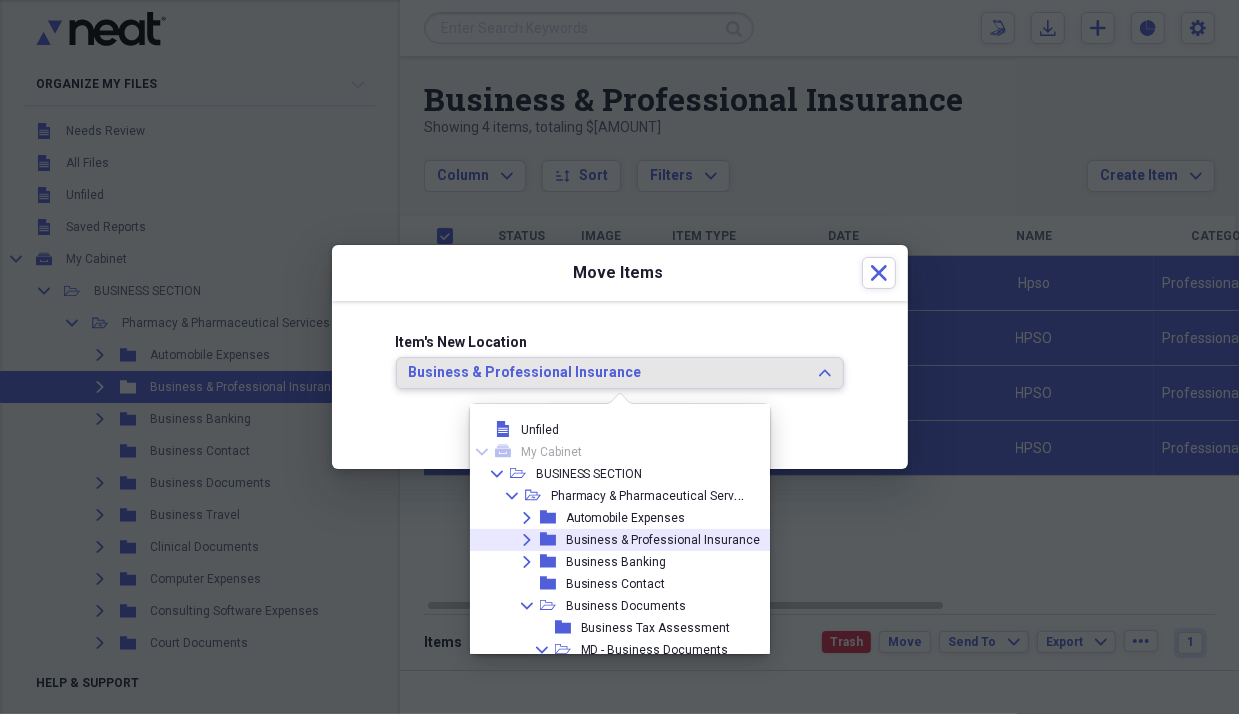 scroll, scrollTop: 19, scrollLeft: 0, axis: vertical 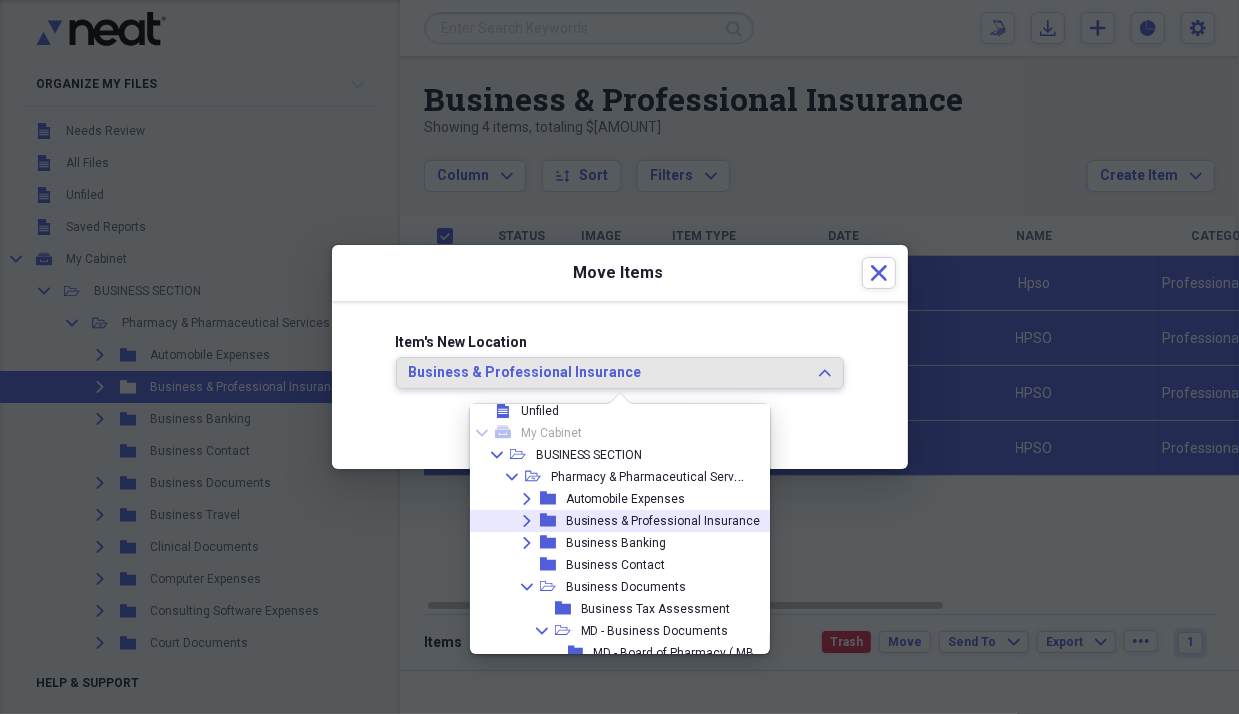 click on "Expand" 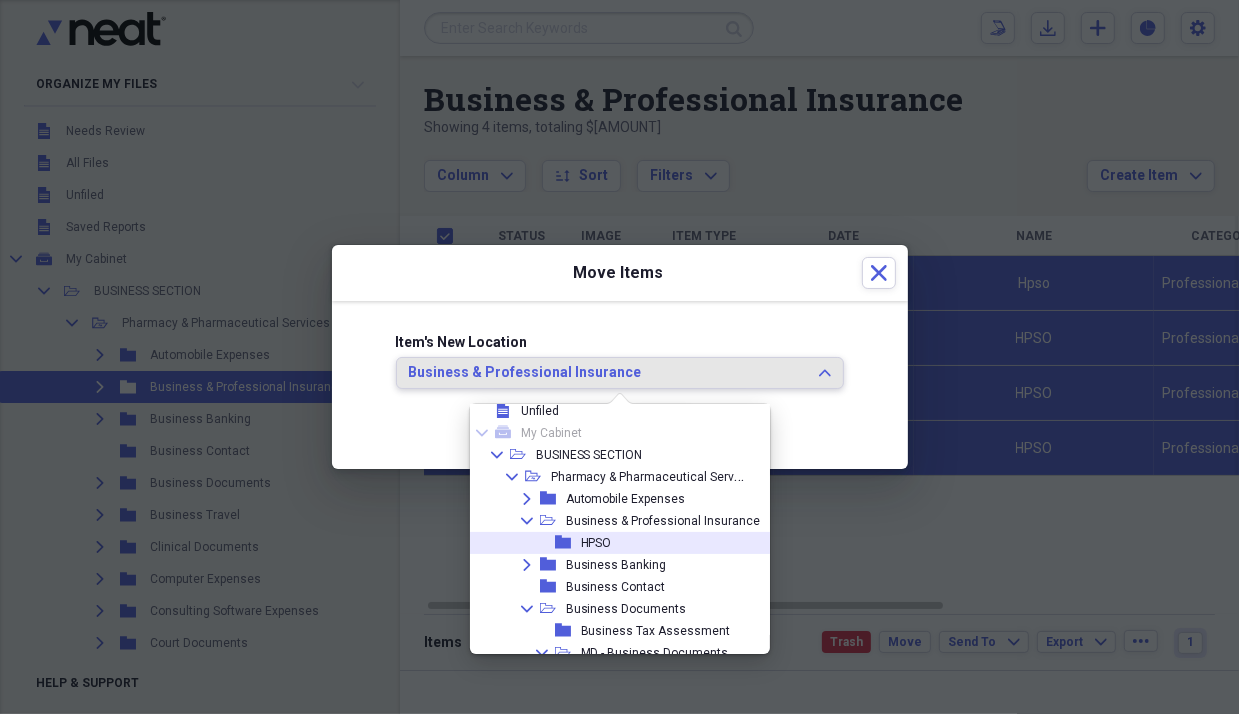 click on "HPSO" at bounding box center [596, 543] 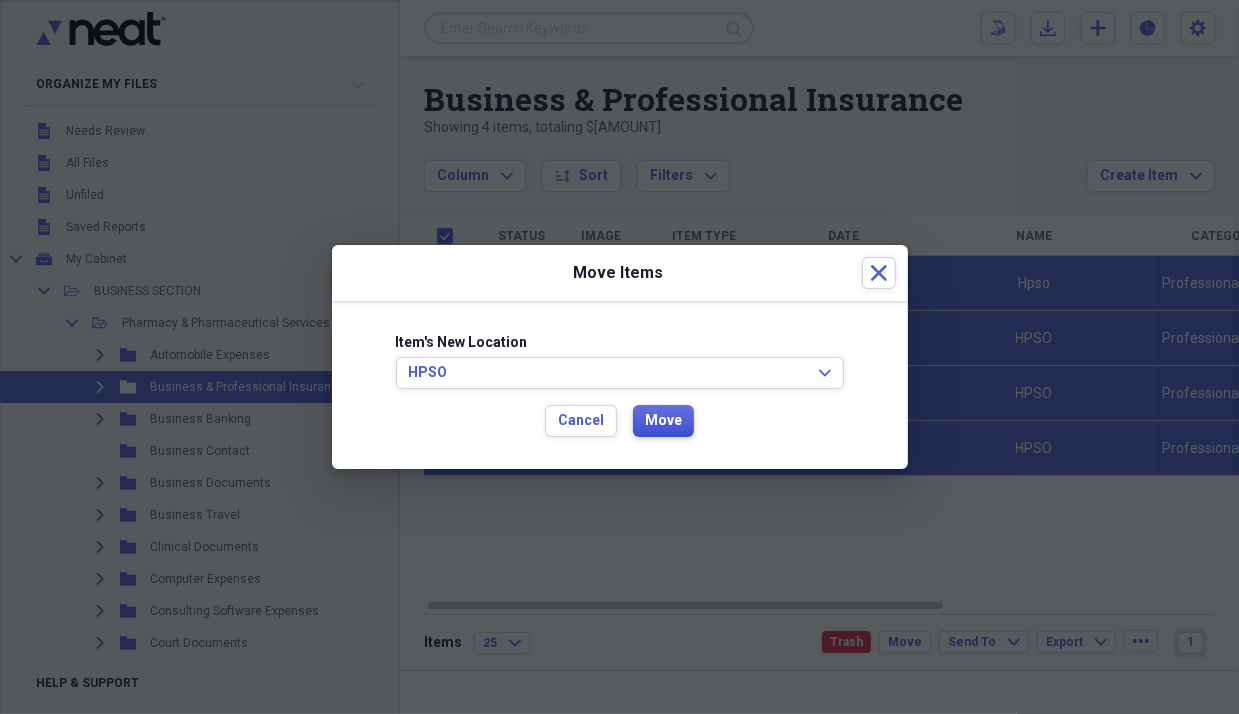click on "Move" at bounding box center [663, 421] 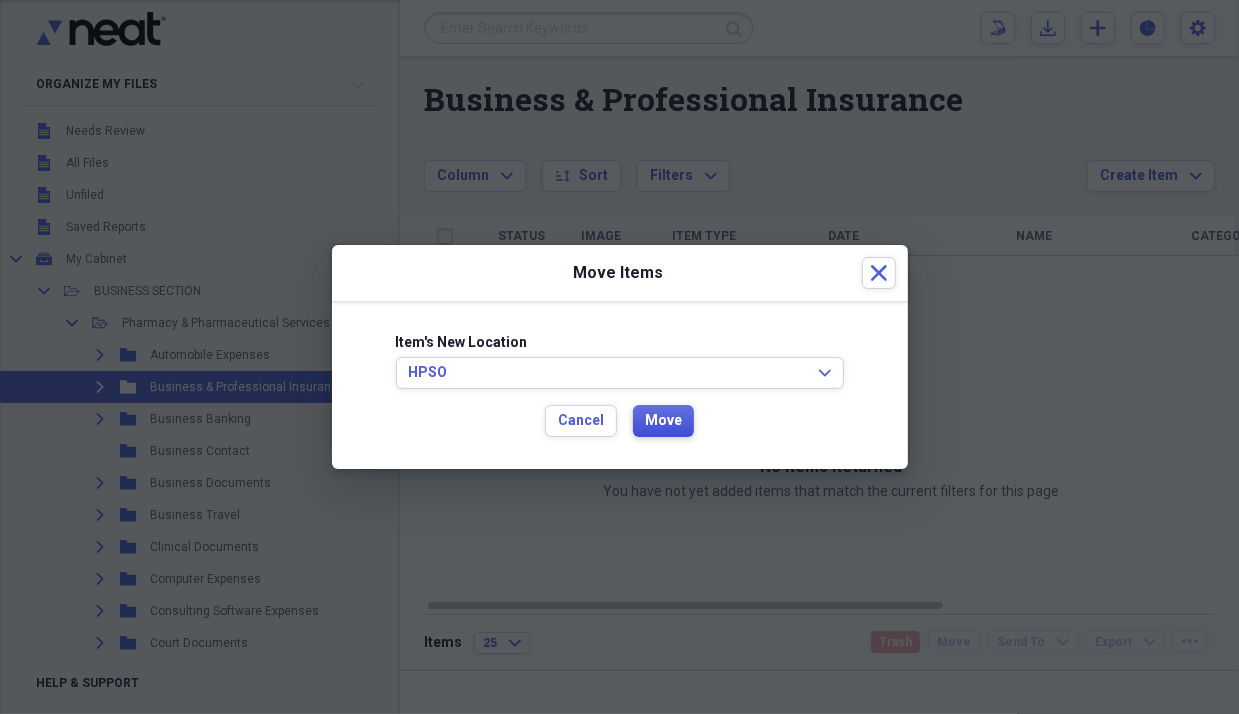 checkbox on "false" 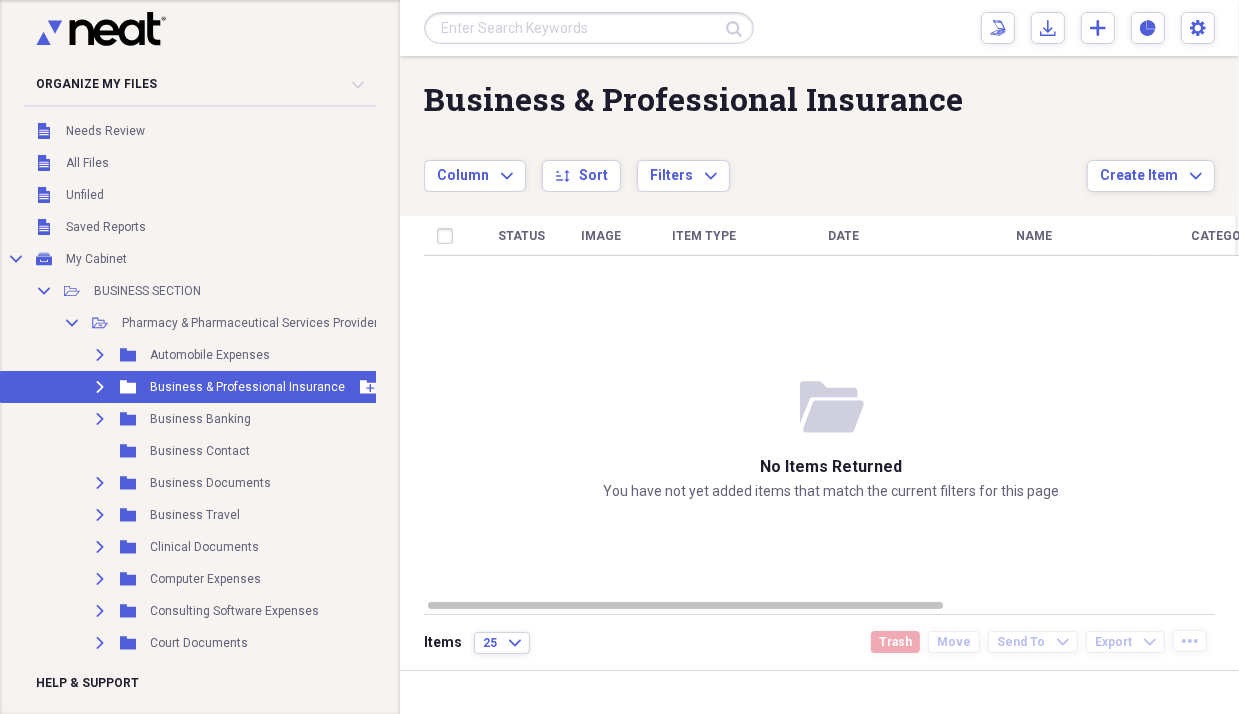 click on "Expand" 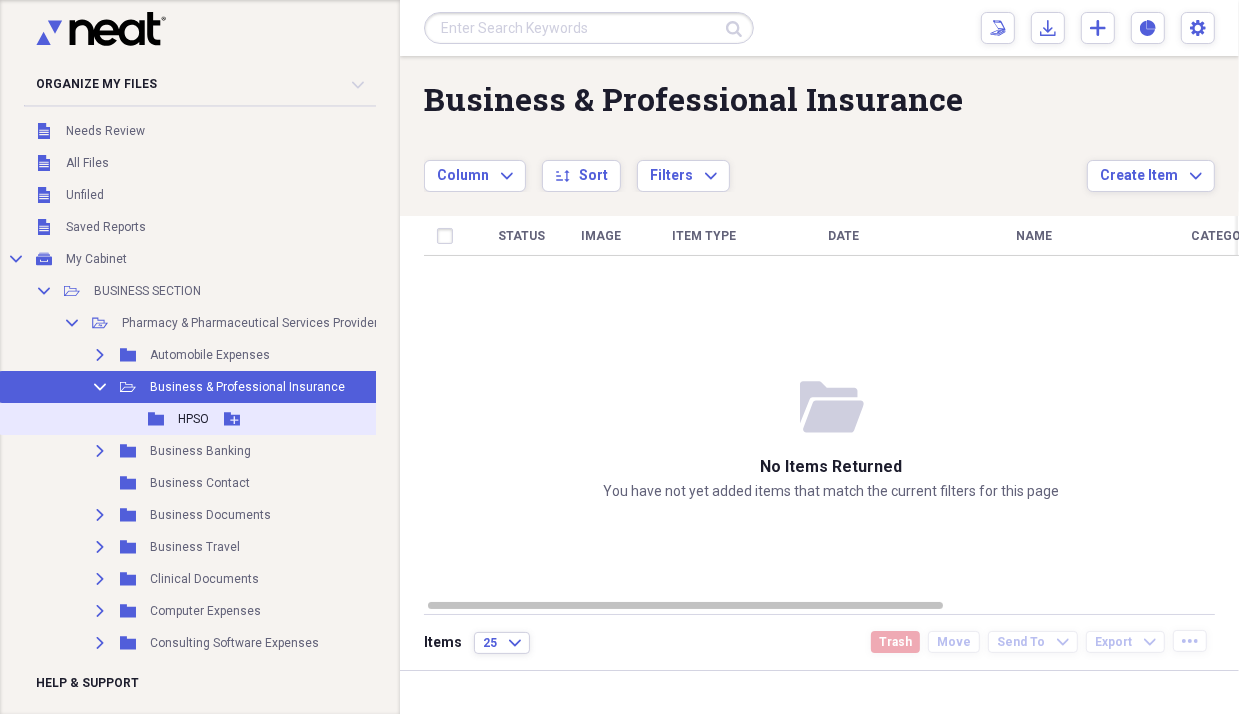 click on "HPSO" at bounding box center (193, 419) 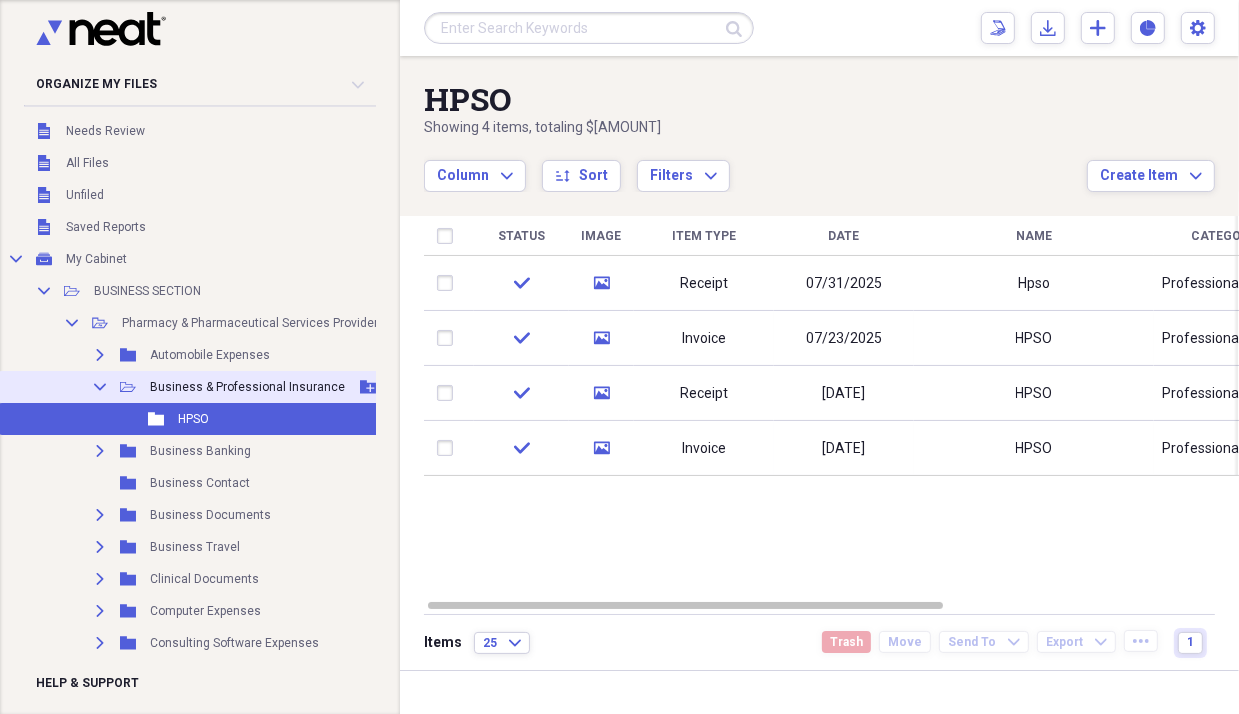 click on "Collapse" 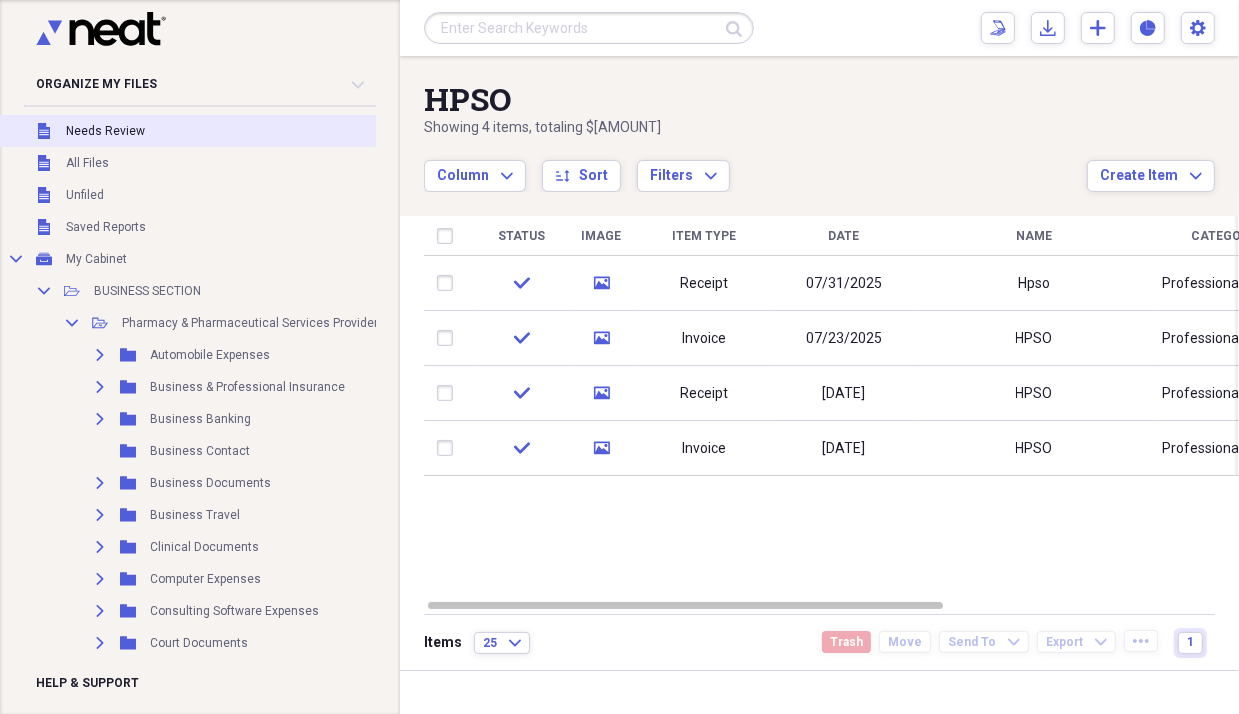 click on "Needs Review" at bounding box center [105, 131] 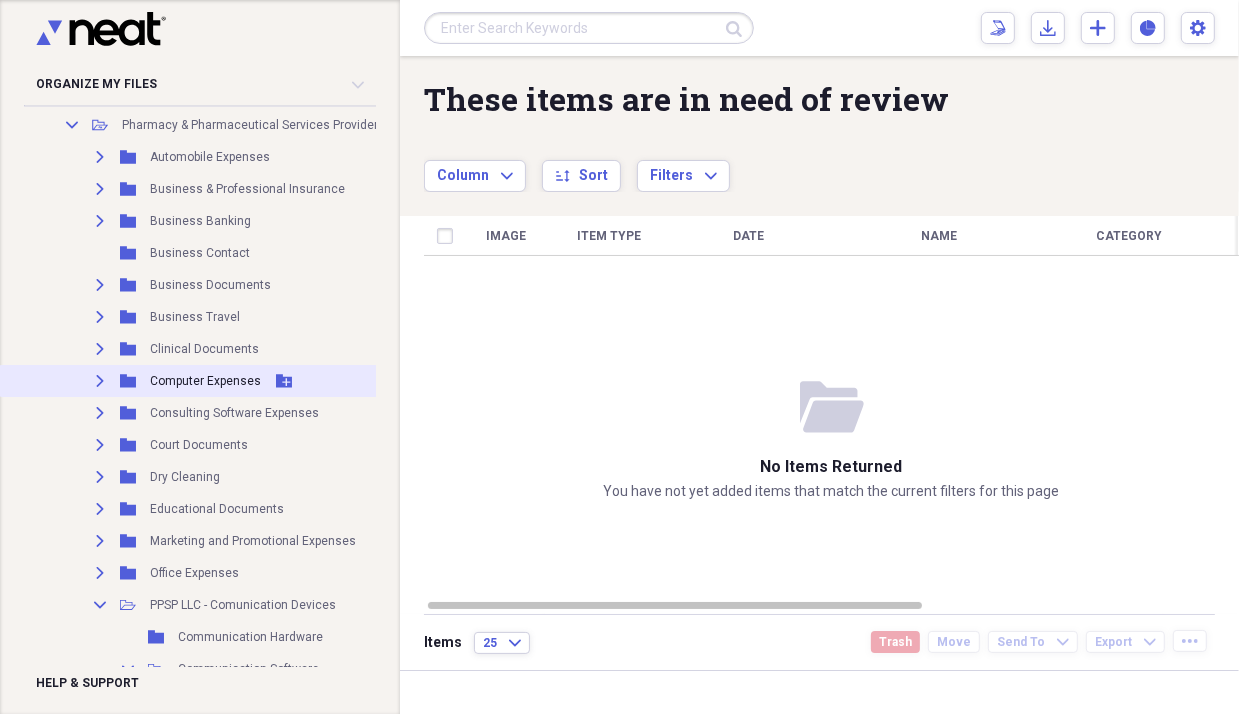 scroll, scrollTop: 200, scrollLeft: 0, axis: vertical 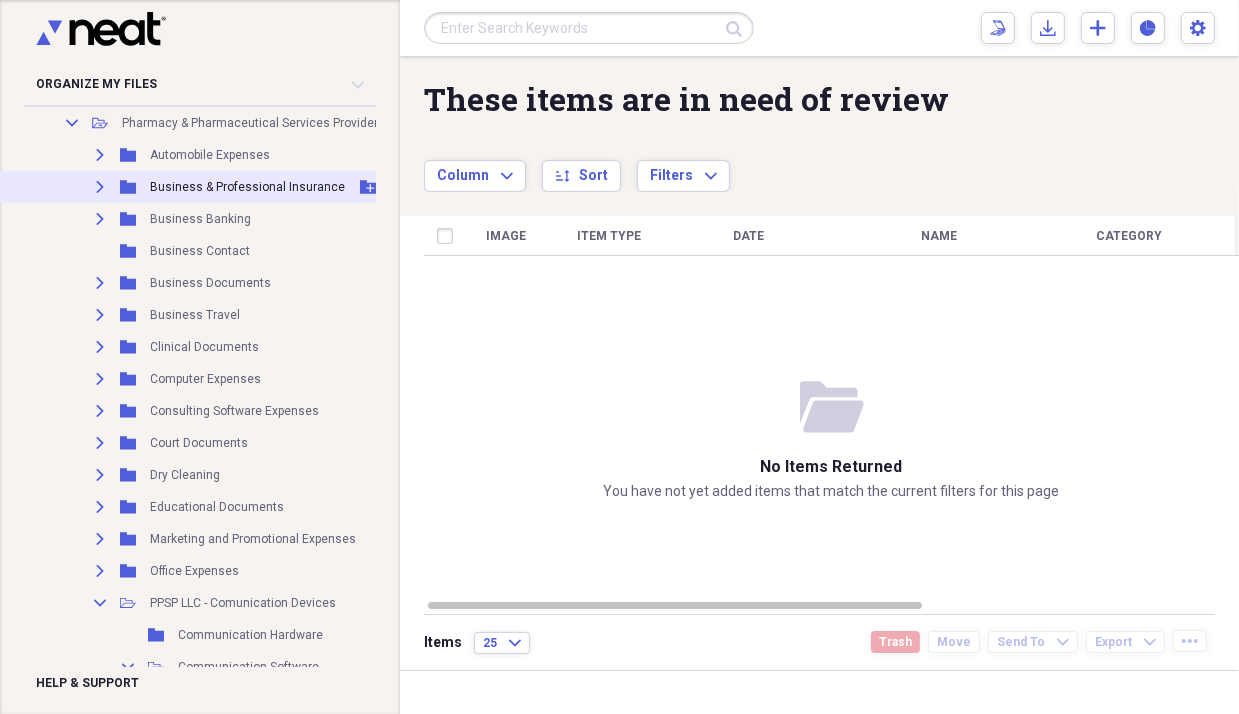 click on "Business & Professional Insurance" at bounding box center (247, 187) 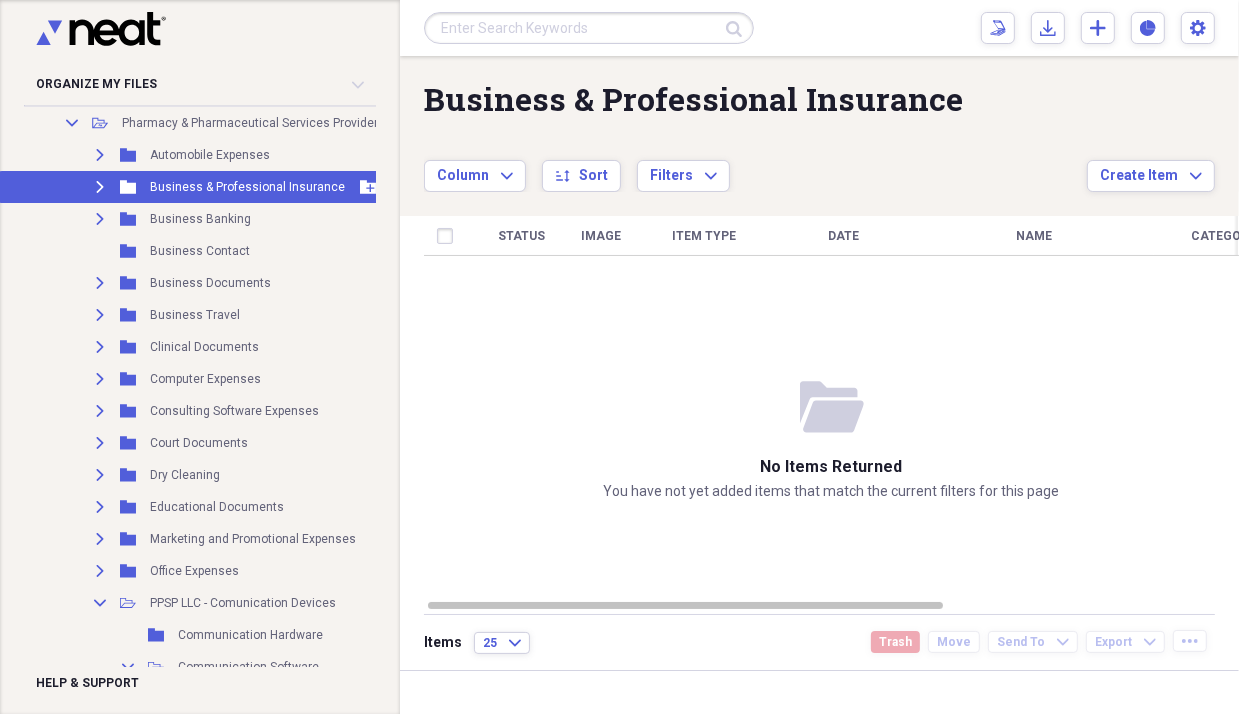 click on "Expand" 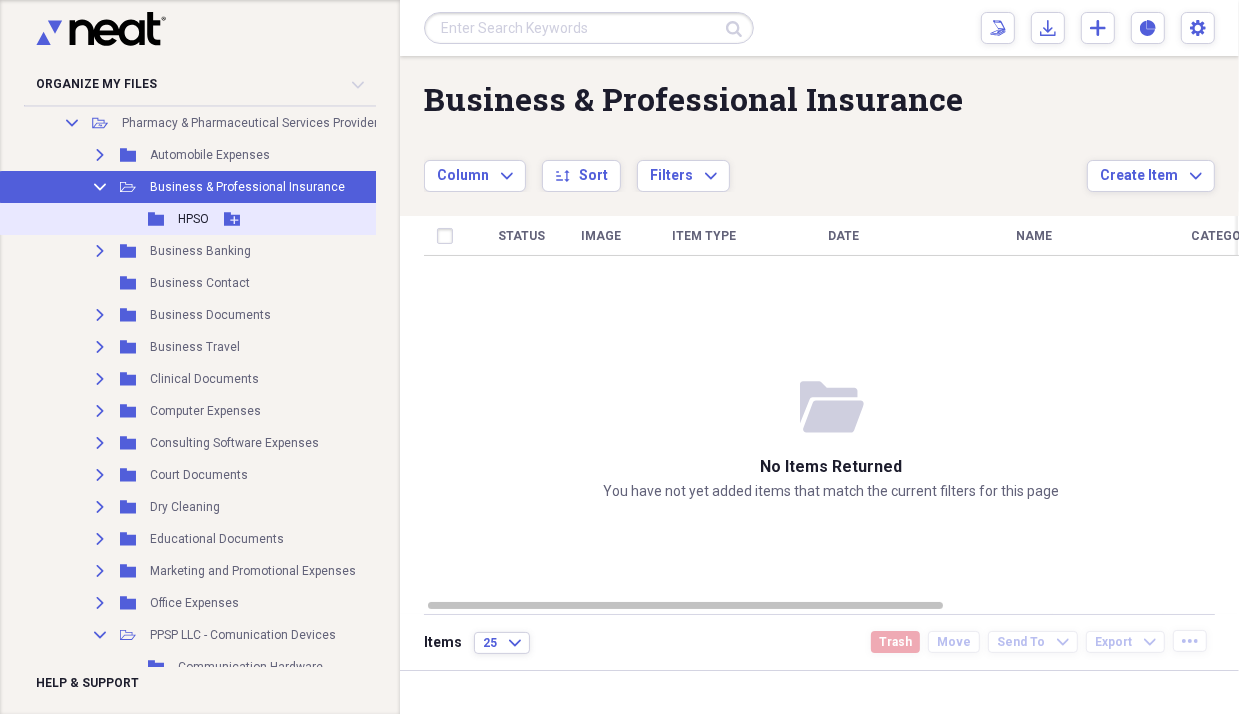 click on "HPSO" at bounding box center [193, 219] 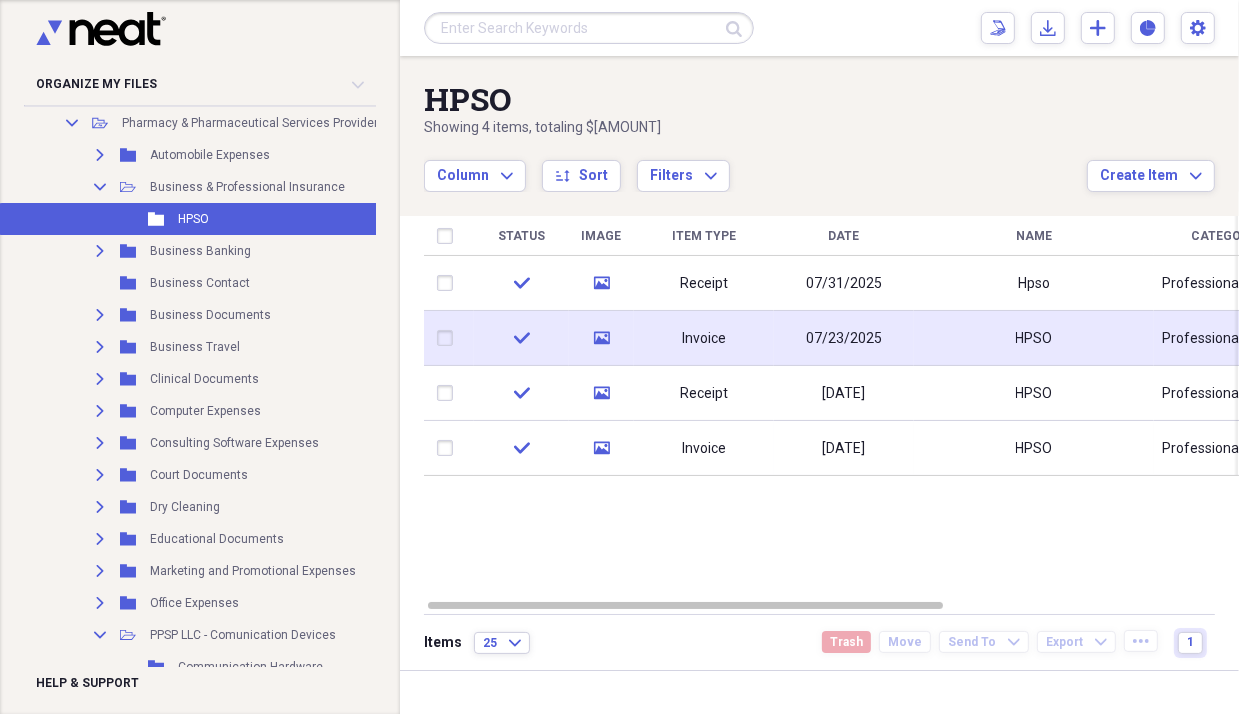 click on "07/23/2025" at bounding box center [844, 339] 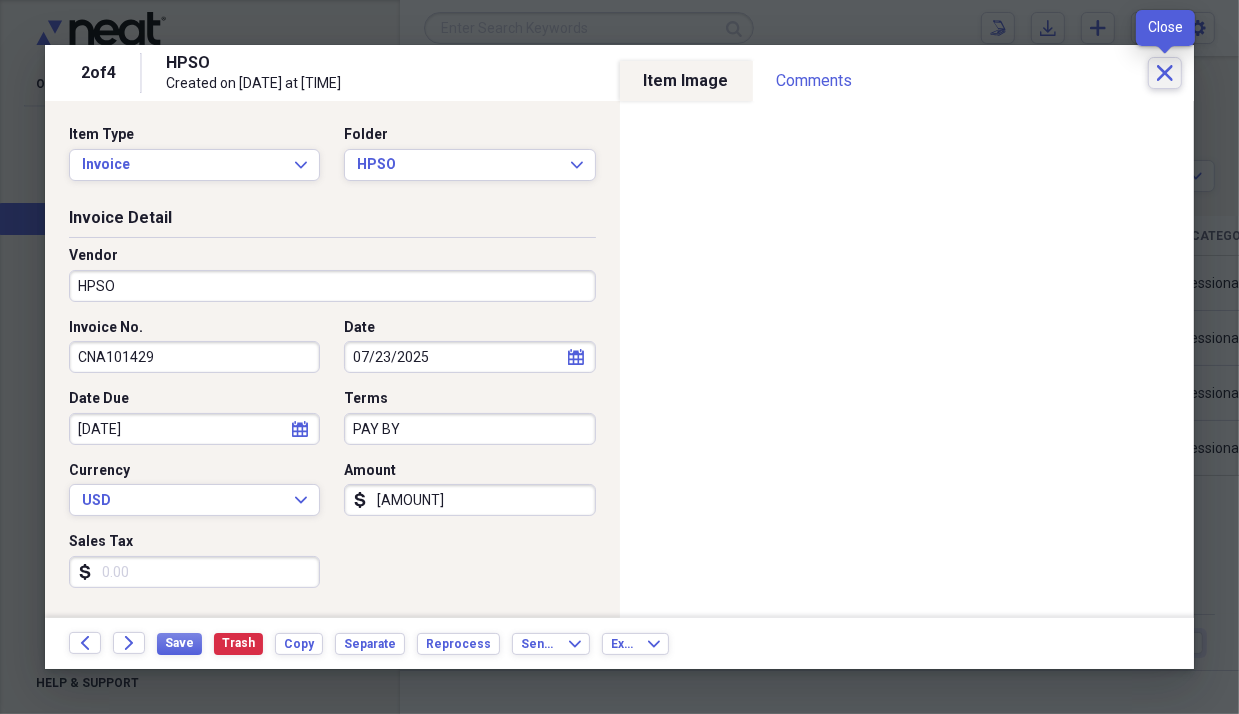 click on "Close" at bounding box center [1165, 73] 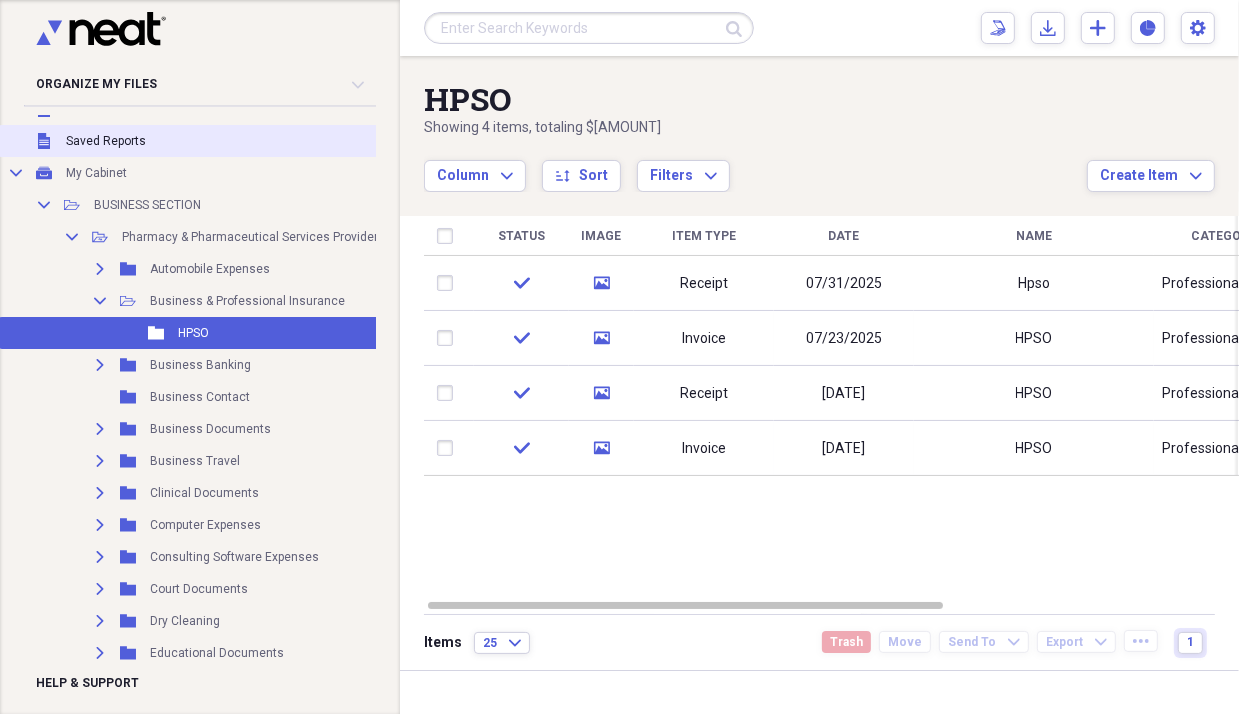 scroll, scrollTop: 0, scrollLeft: 0, axis: both 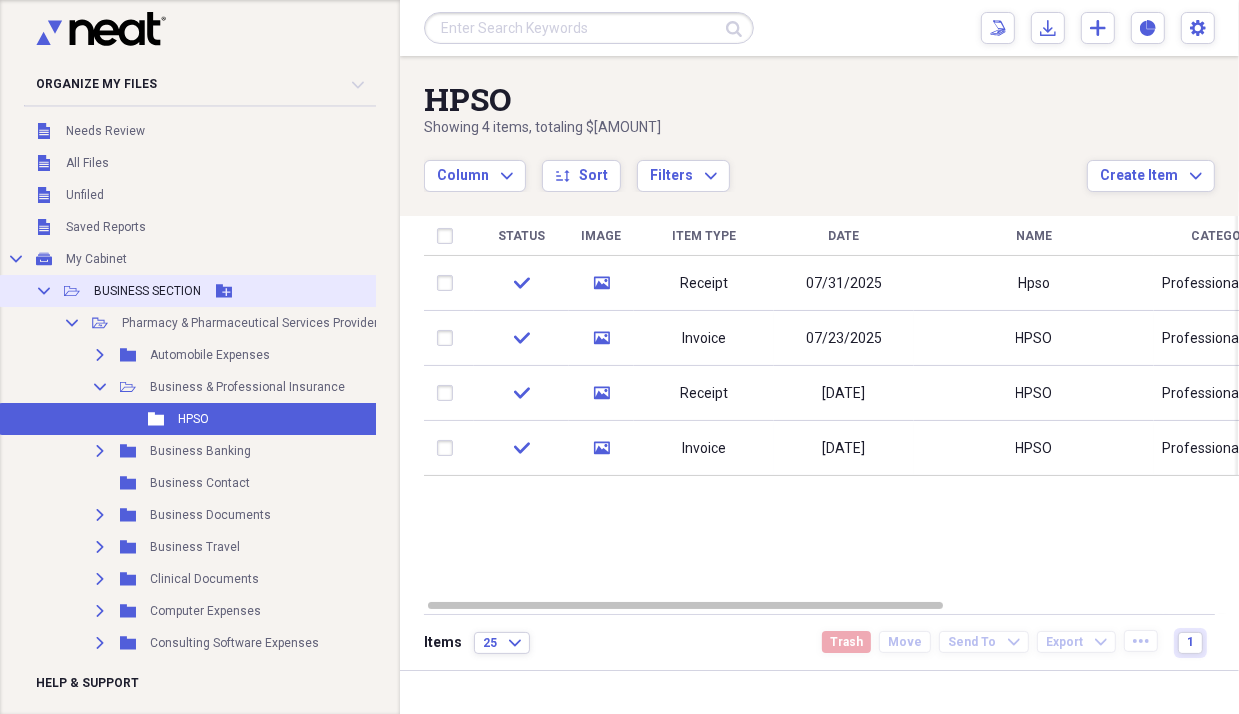 click on "Collapse" 